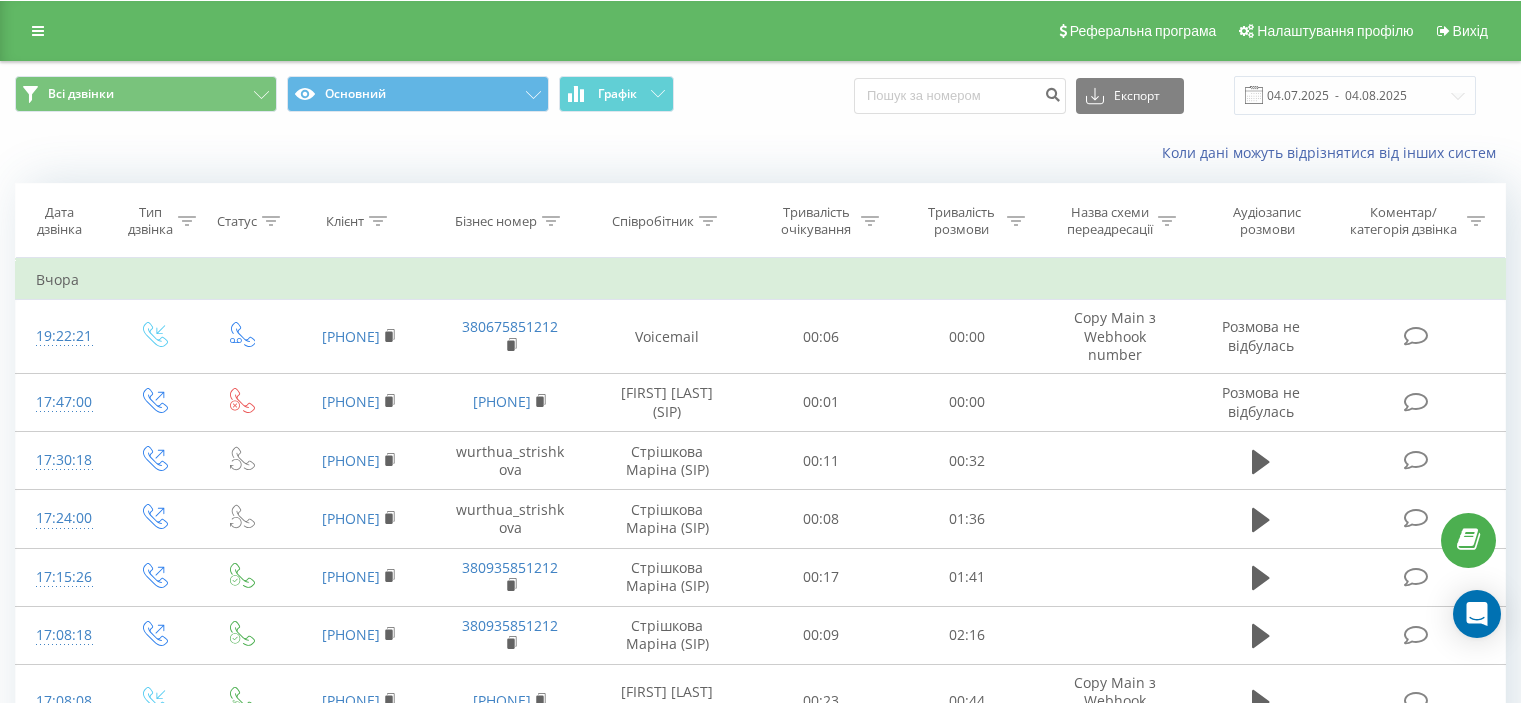 scroll, scrollTop: 0, scrollLeft: 0, axis: both 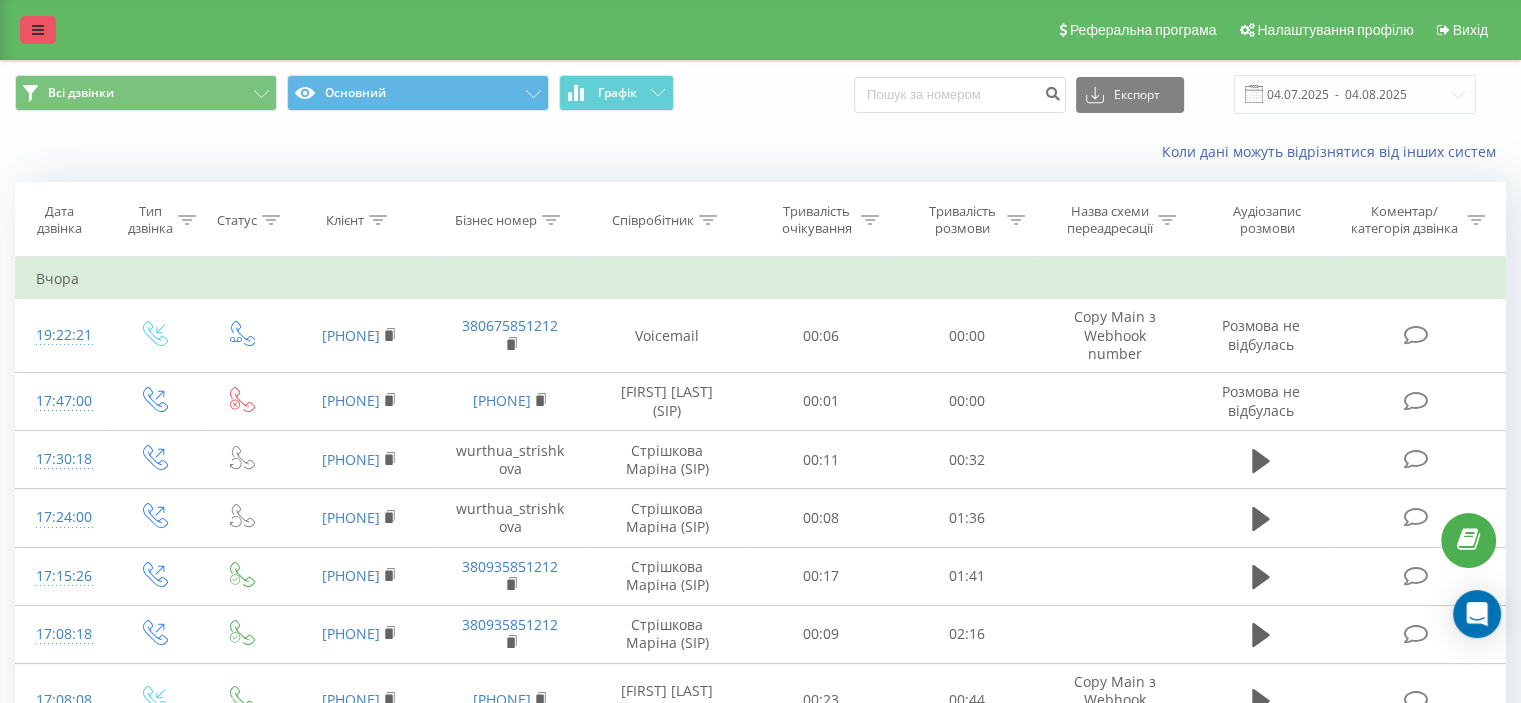 click at bounding box center (38, 30) 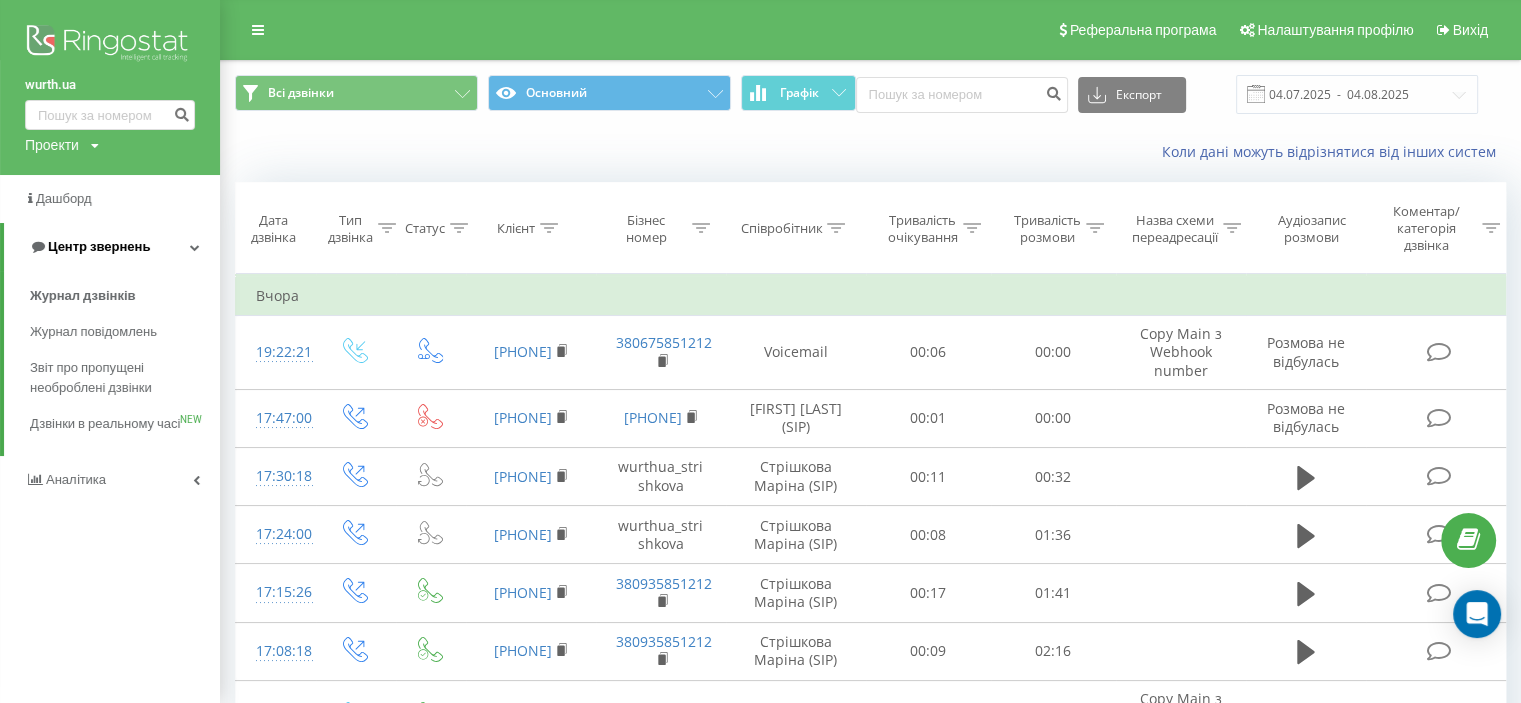 click on "Центр звернень" at bounding box center [99, 246] 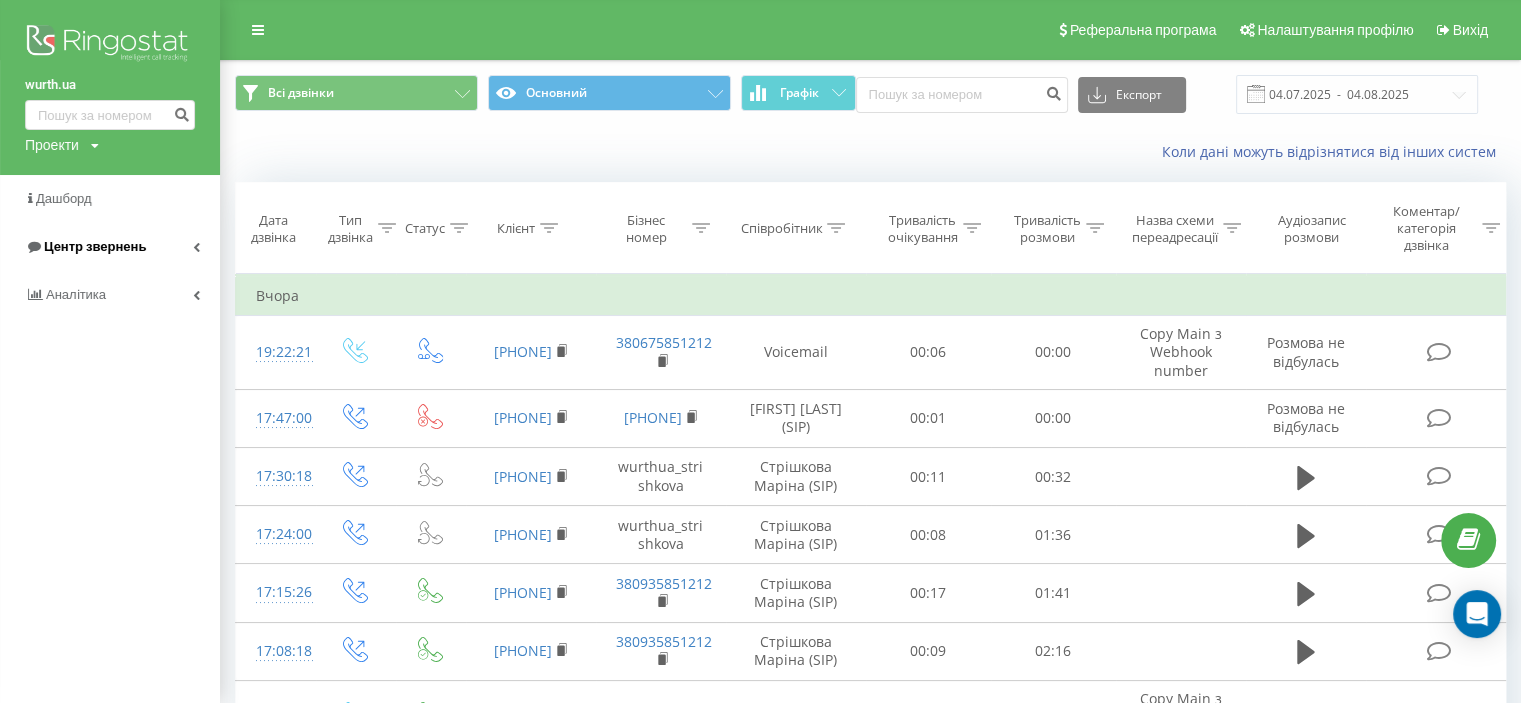 click on "Центр звернень" at bounding box center (95, 246) 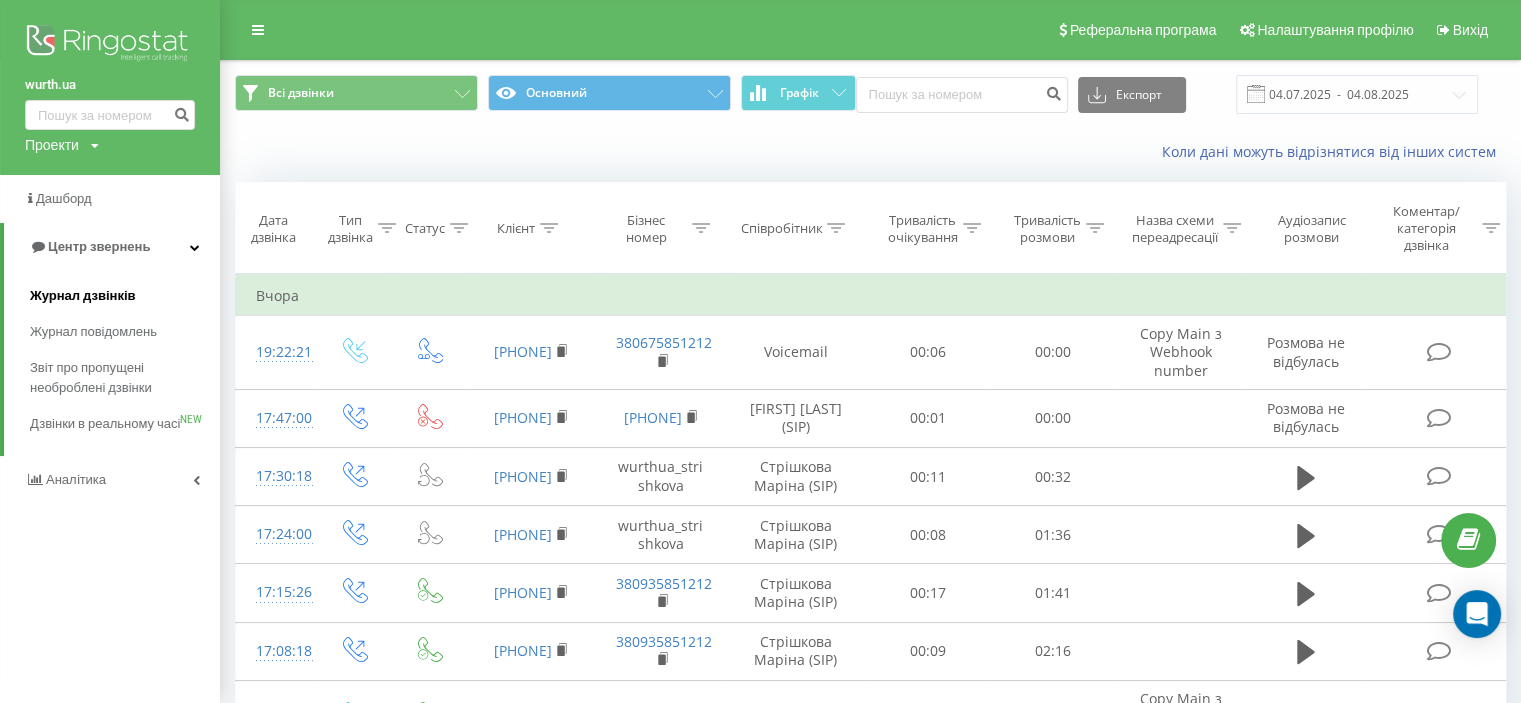 click on "Журнал дзвінків" at bounding box center (83, 296) 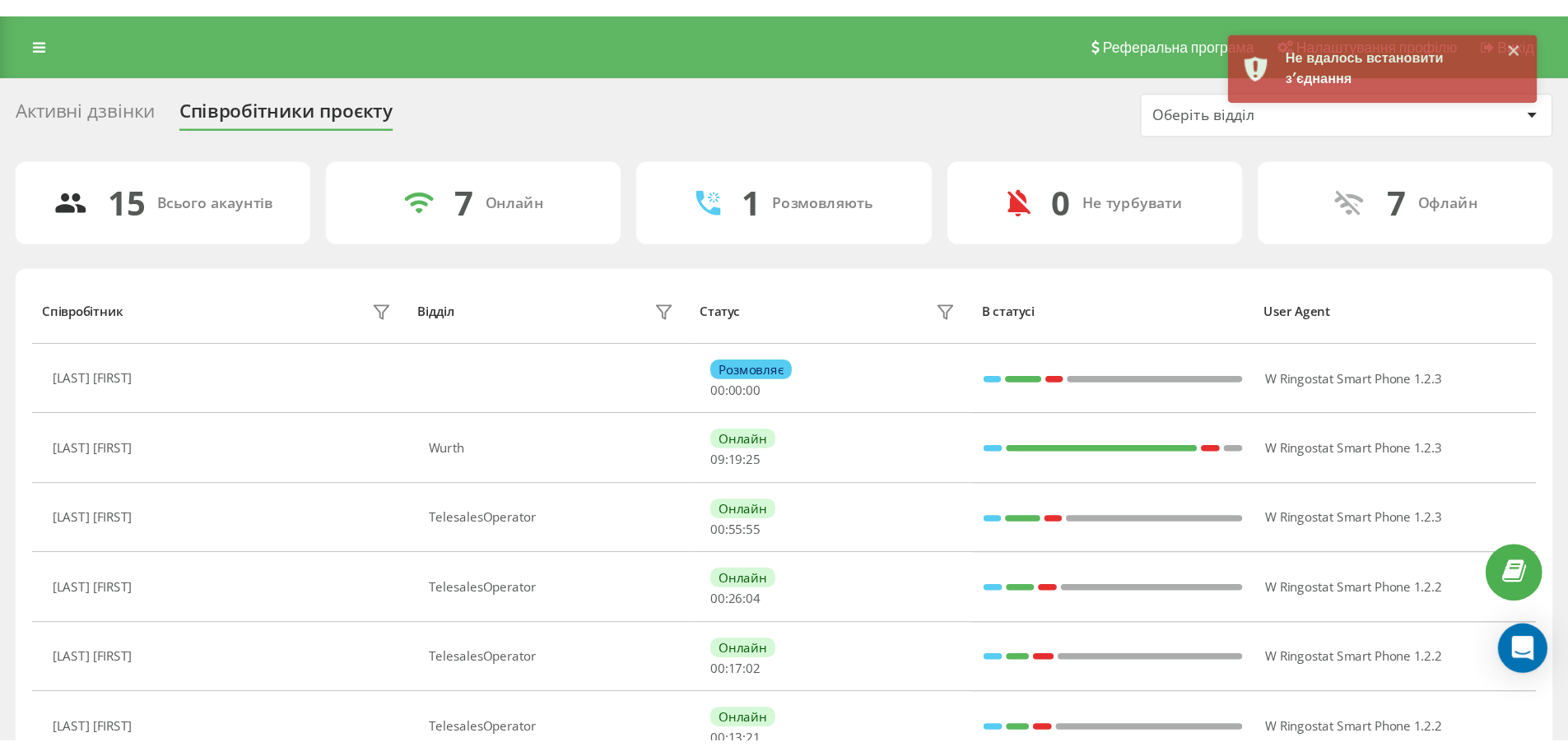 scroll, scrollTop: 0, scrollLeft: 0, axis: both 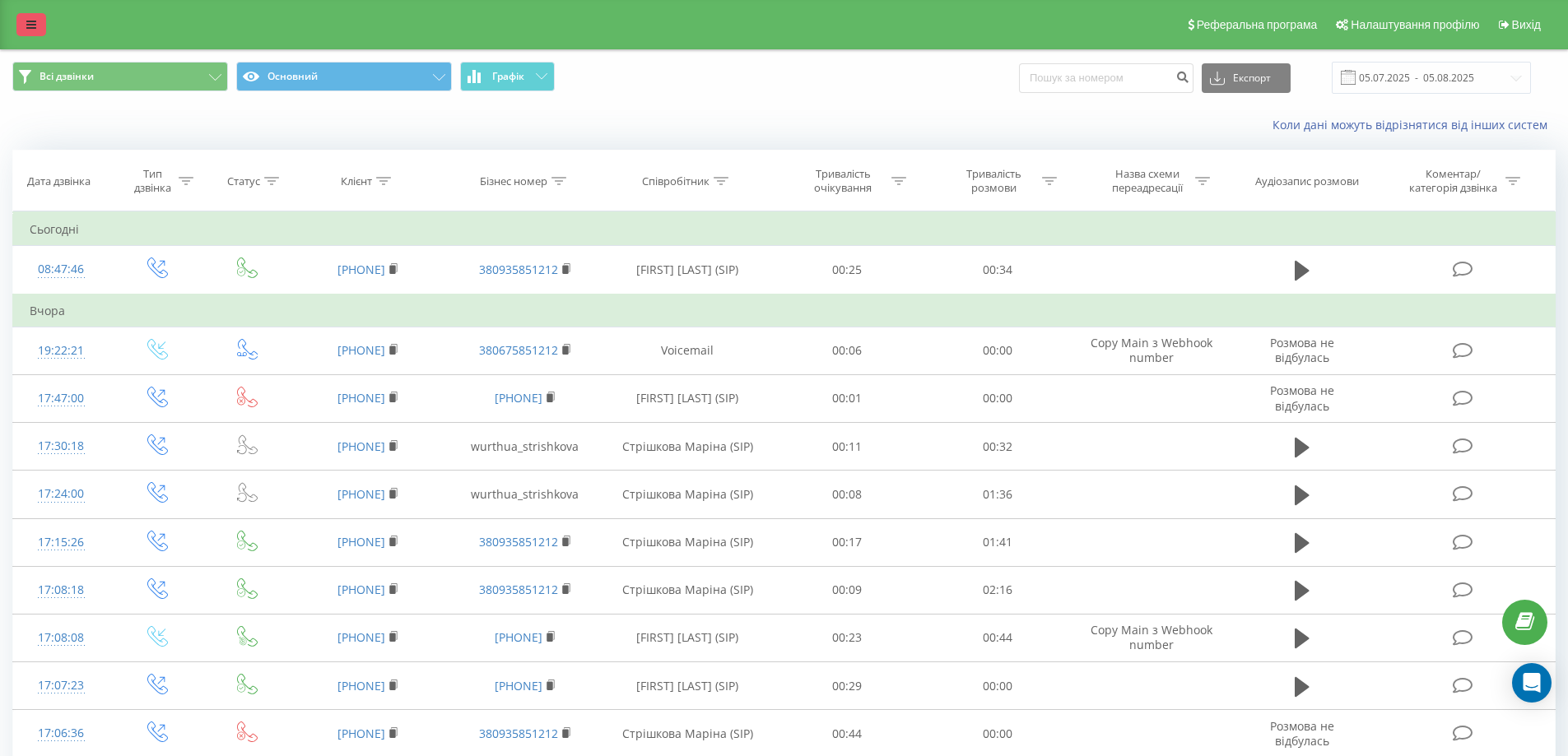 click at bounding box center (31, 25) 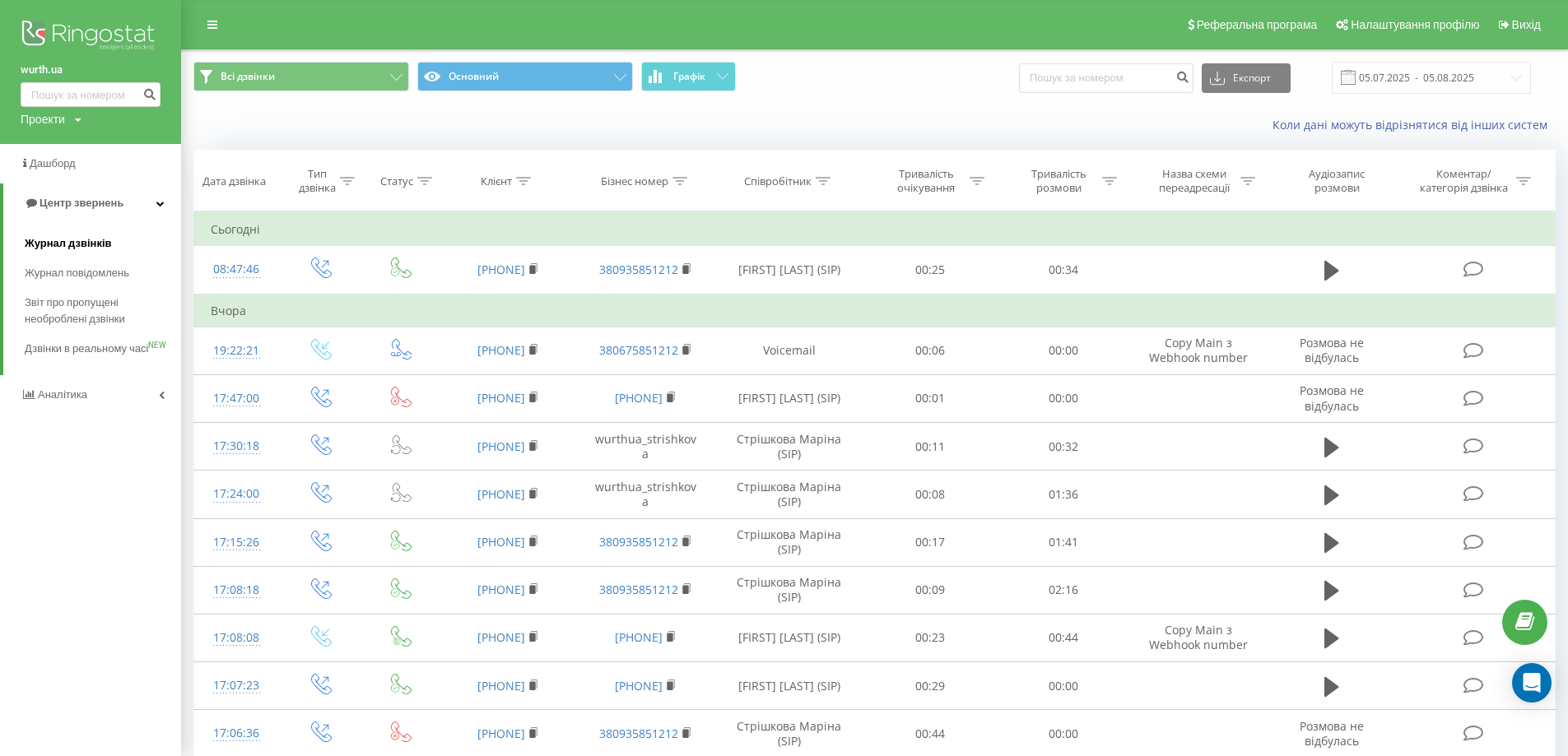 click on "Журнал дзвінків" at bounding box center (103, 243) 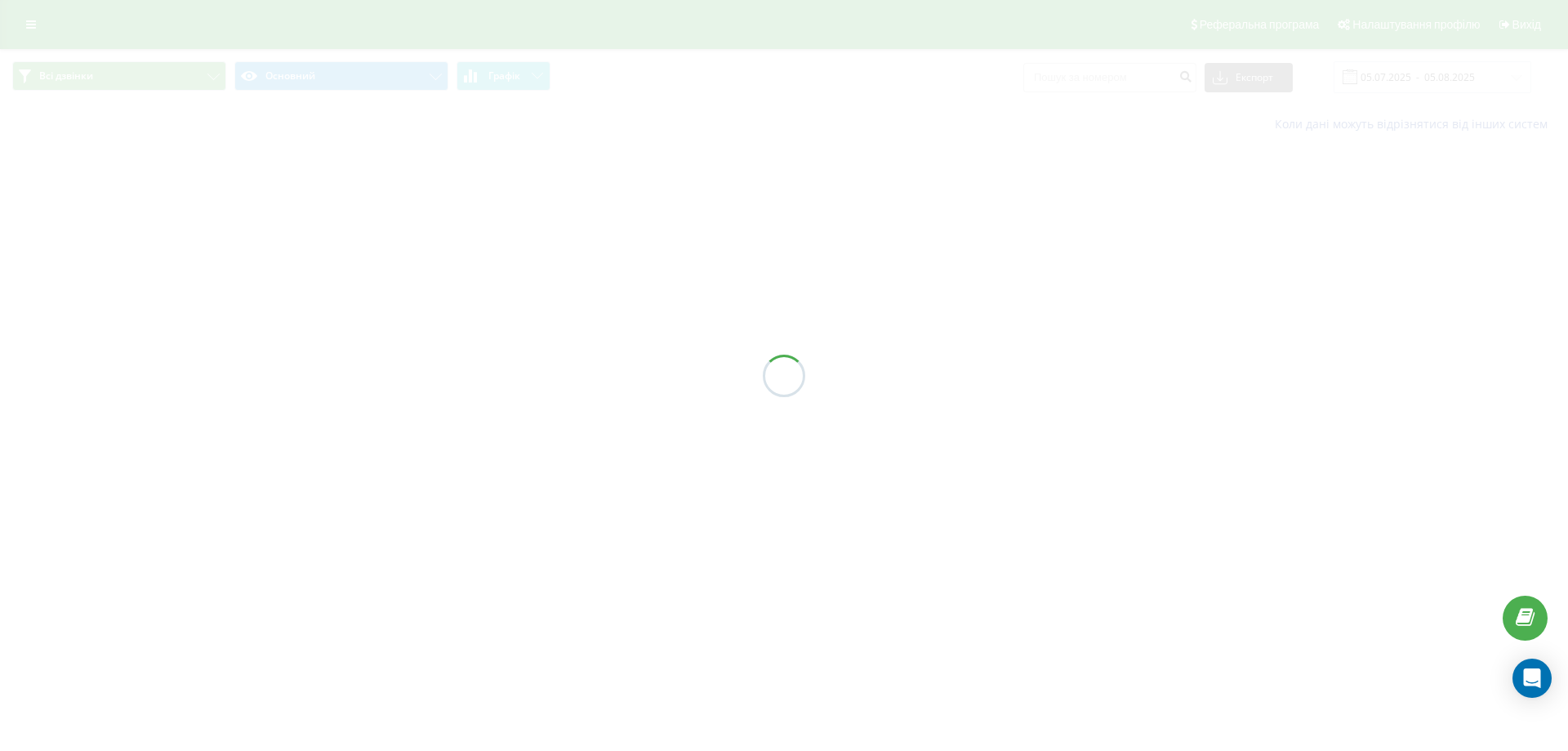 scroll, scrollTop: 0, scrollLeft: 0, axis: both 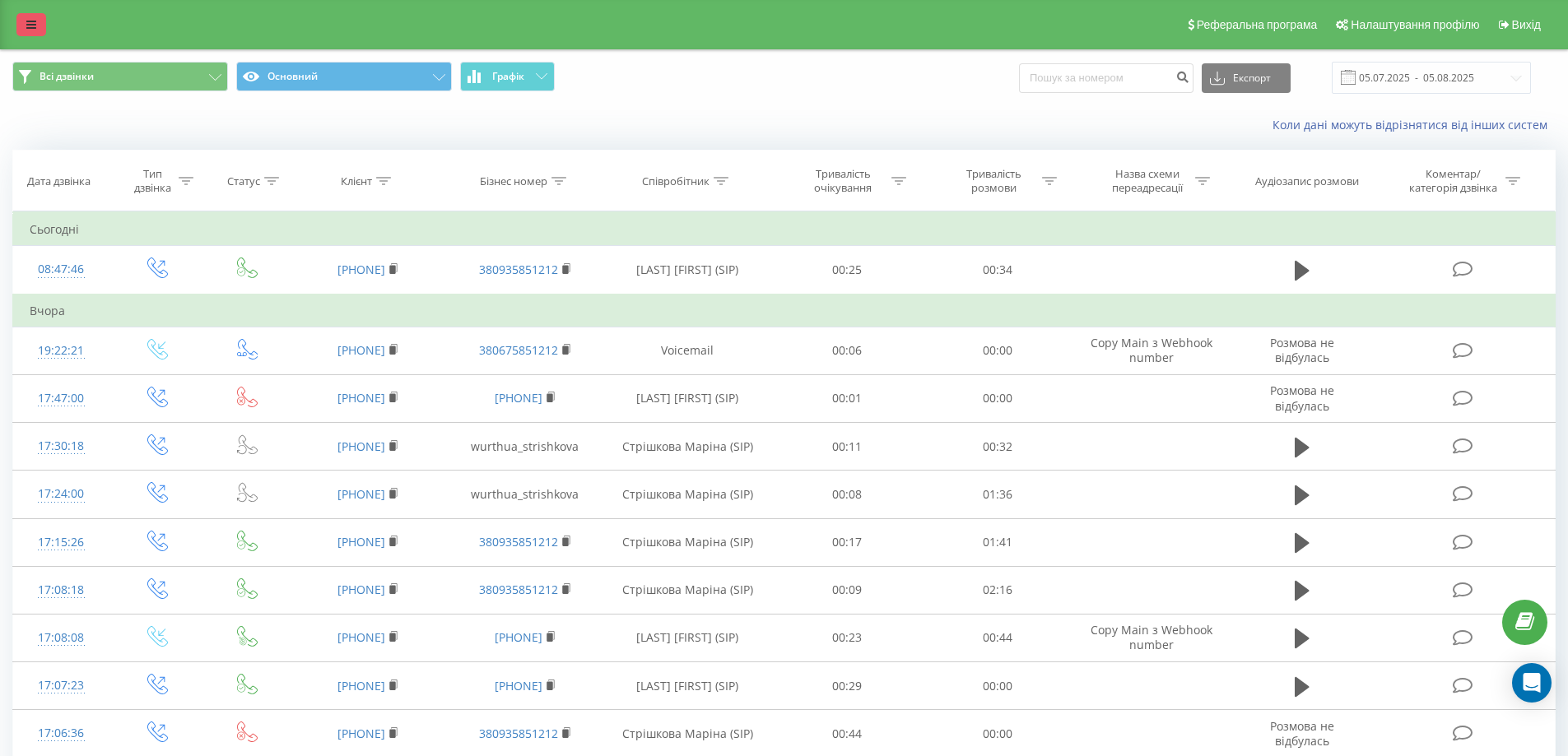 click at bounding box center (31, 25) 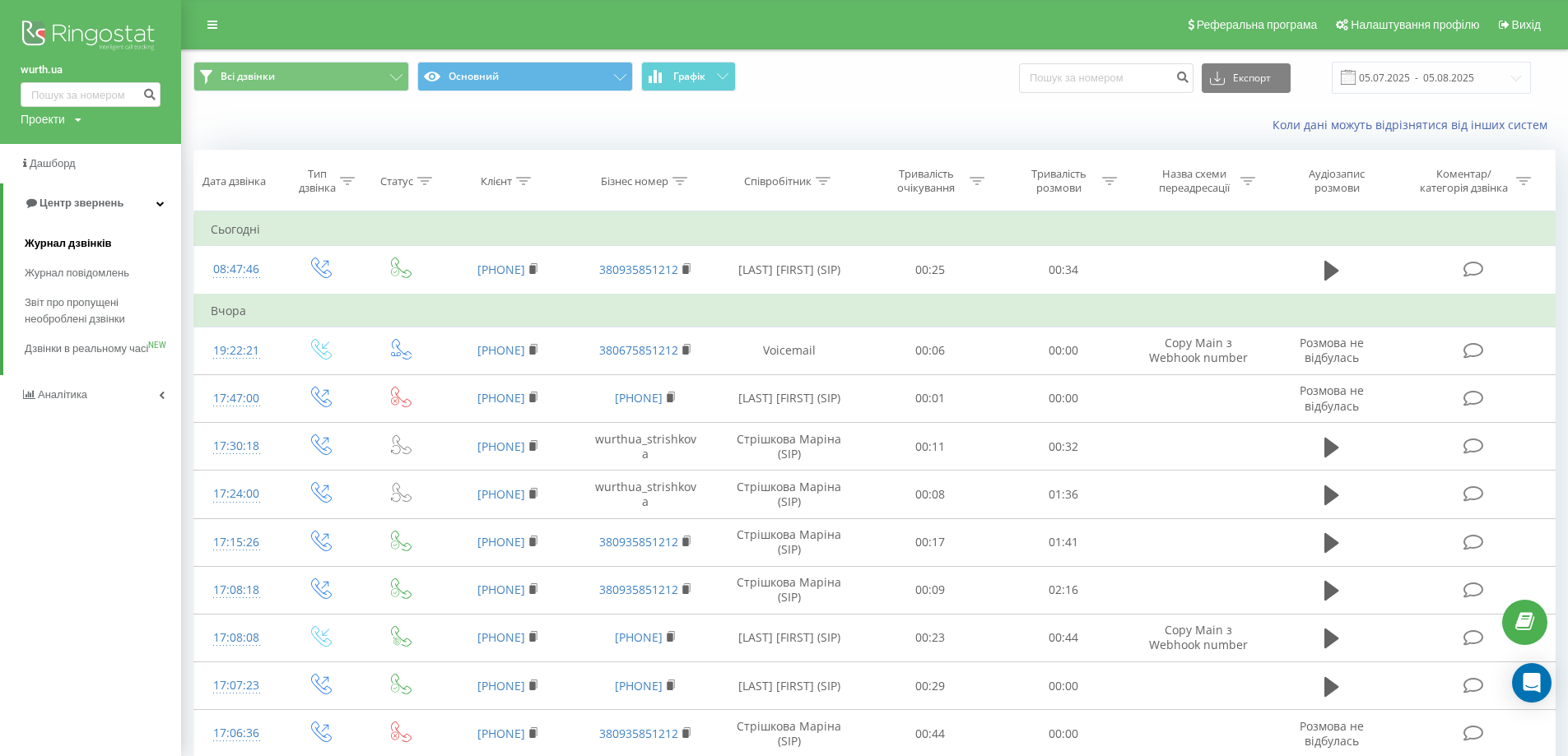 click on "Журнал дзвінків" at bounding box center (68, 243) 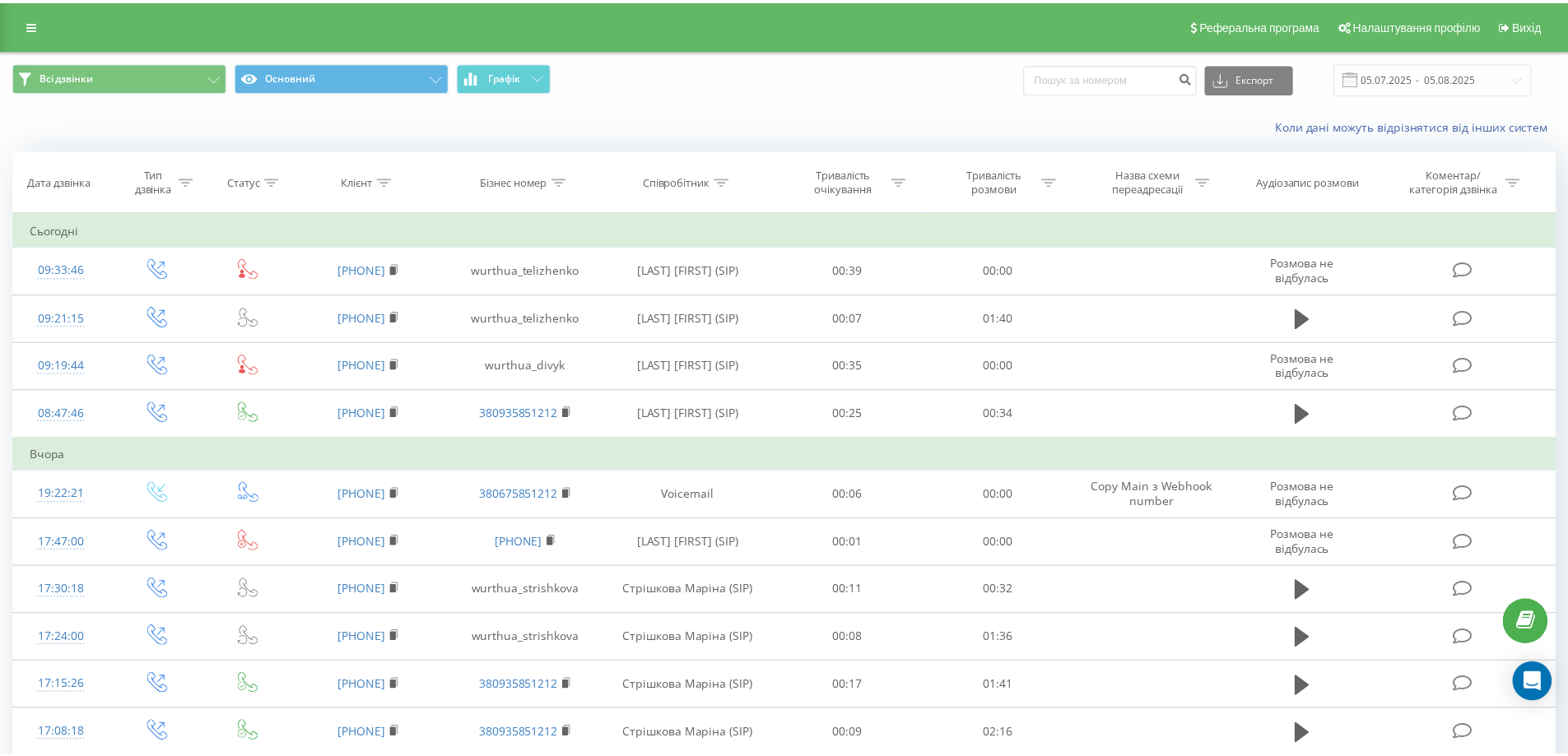 scroll, scrollTop: 0, scrollLeft: 0, axis: both 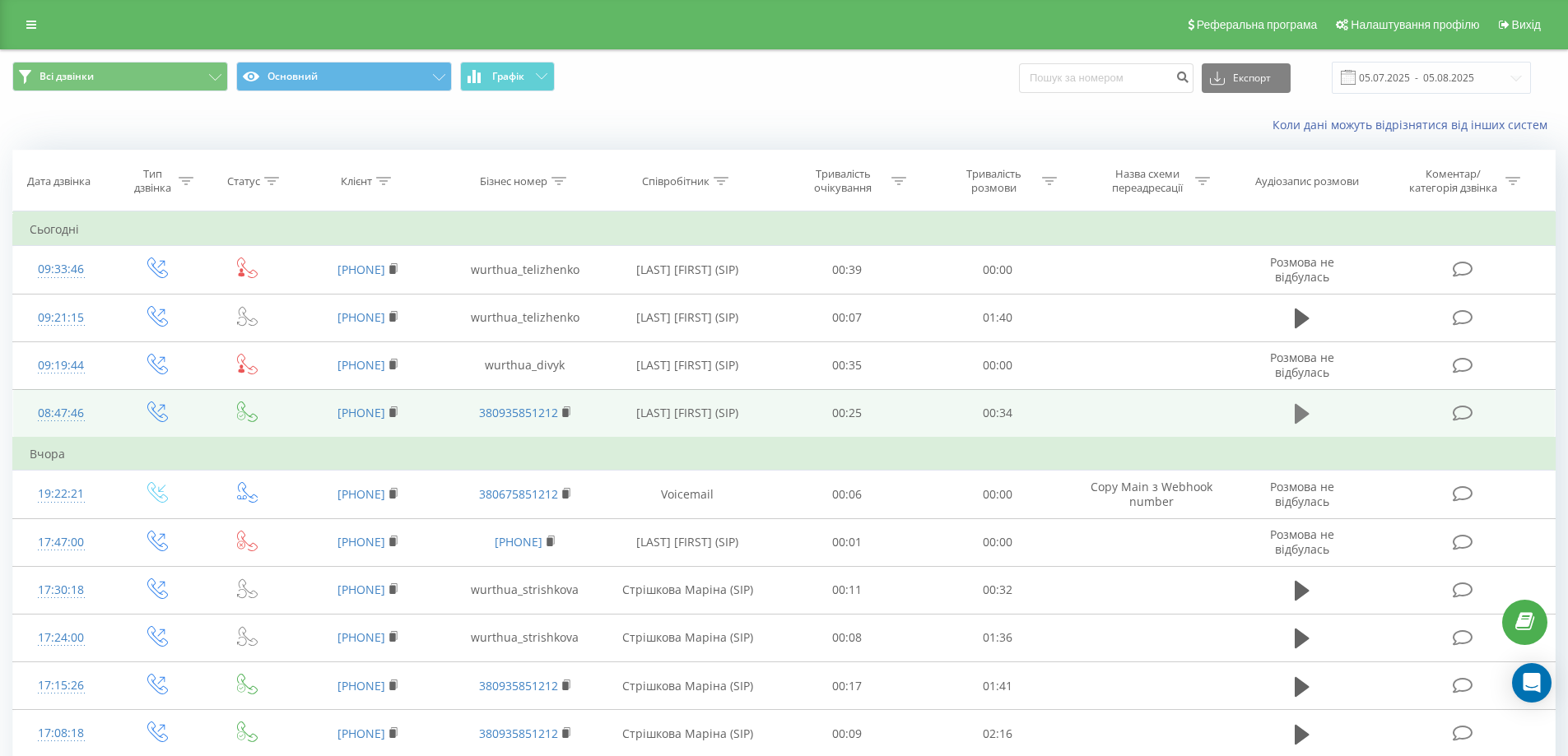 click 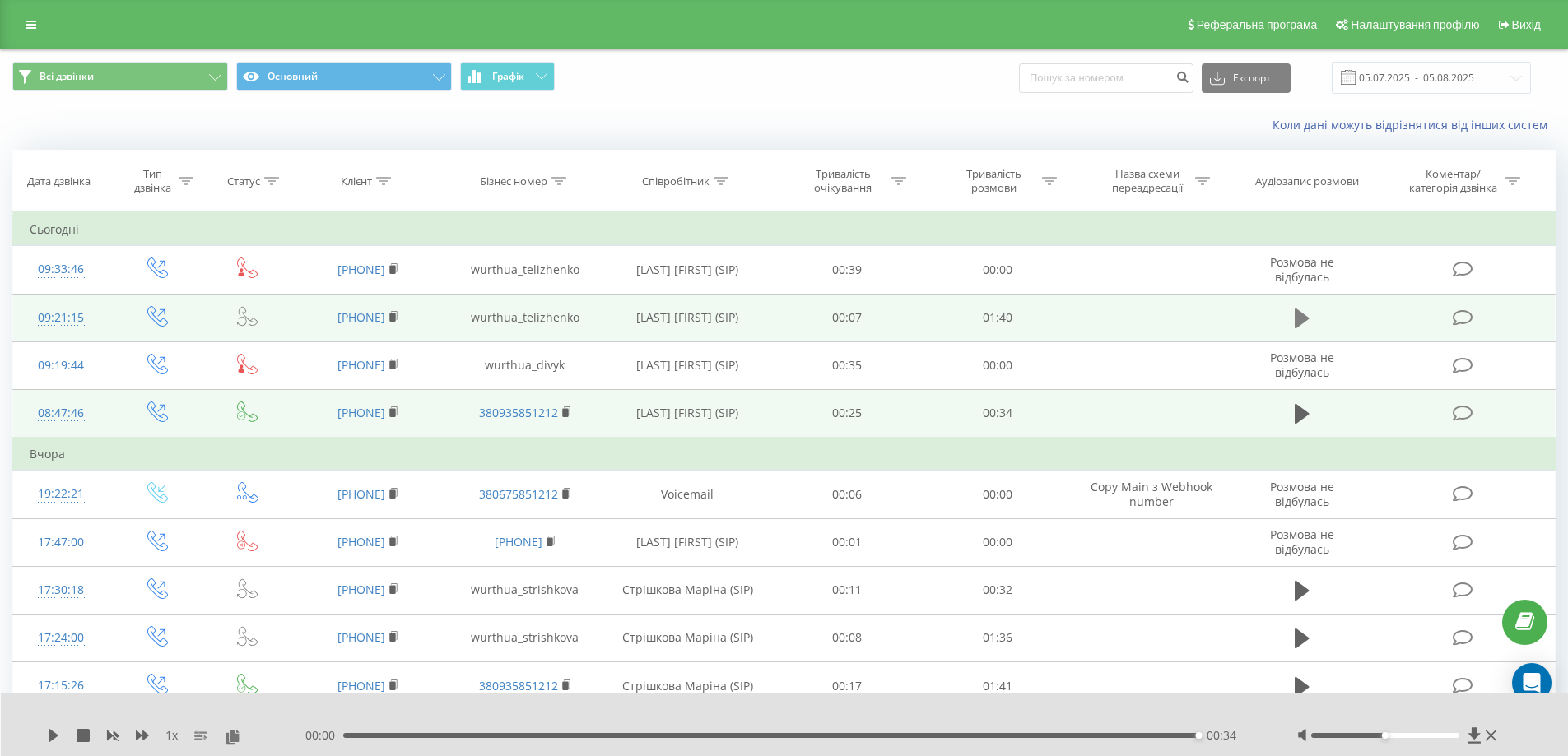 click 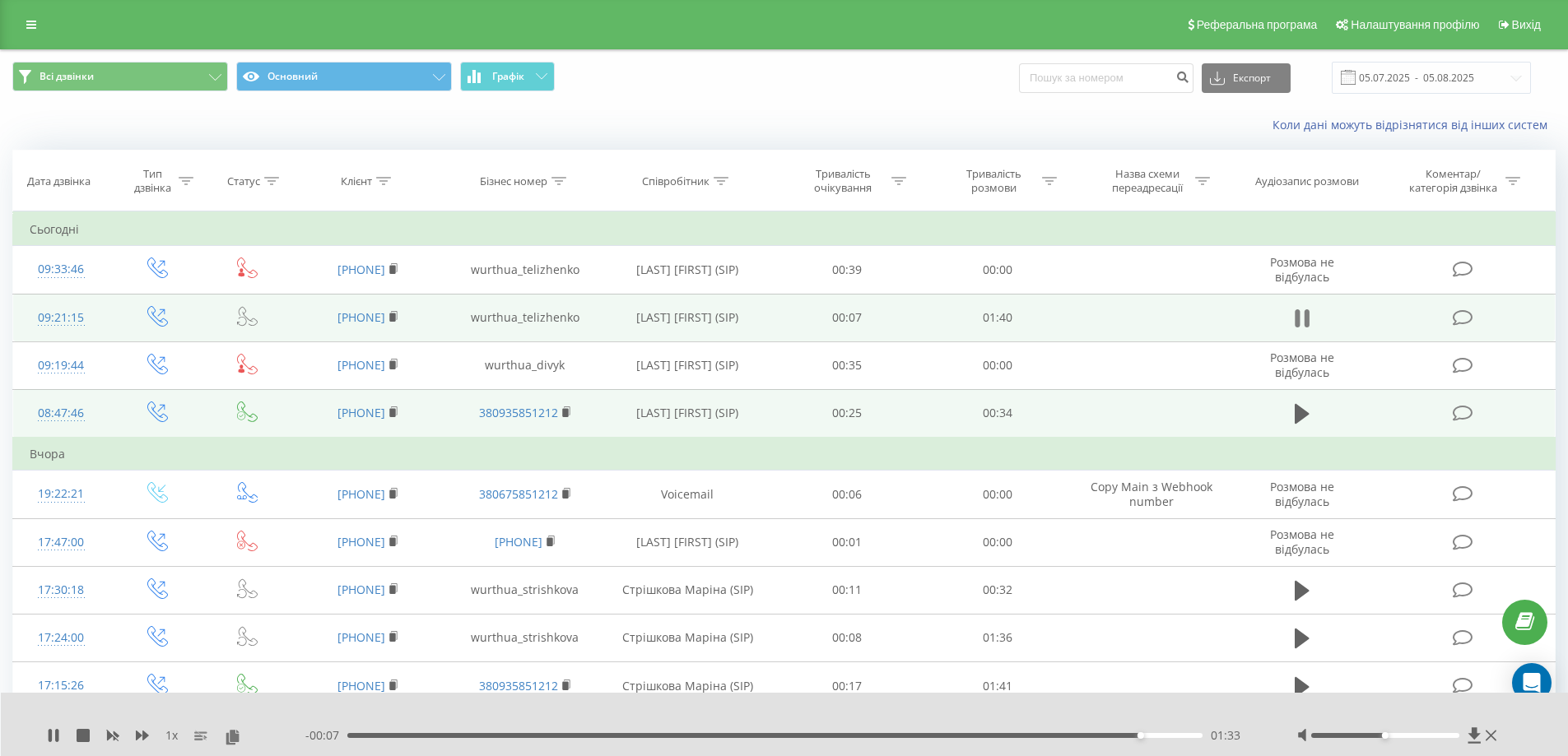 click 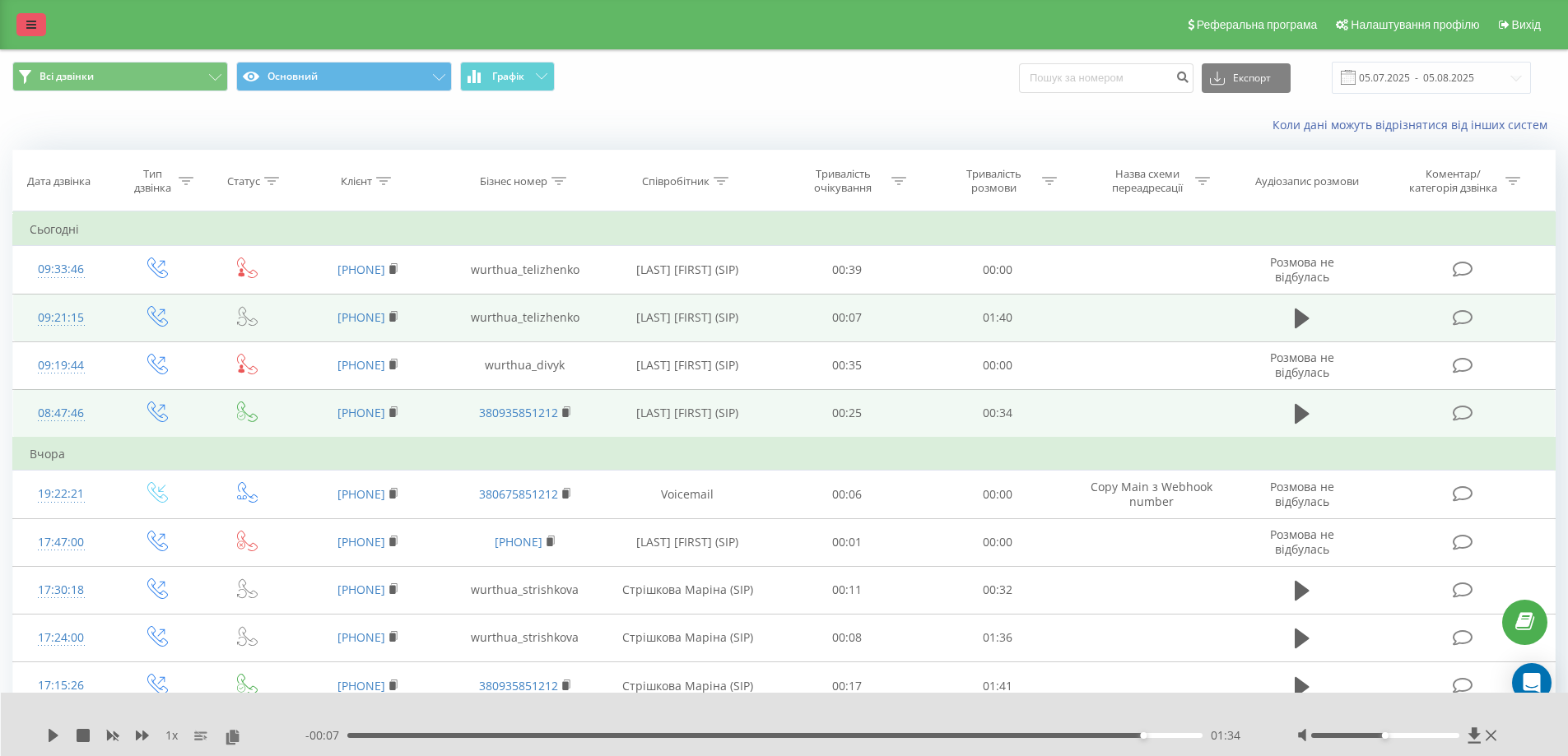 click at bounding box center [31, 25] 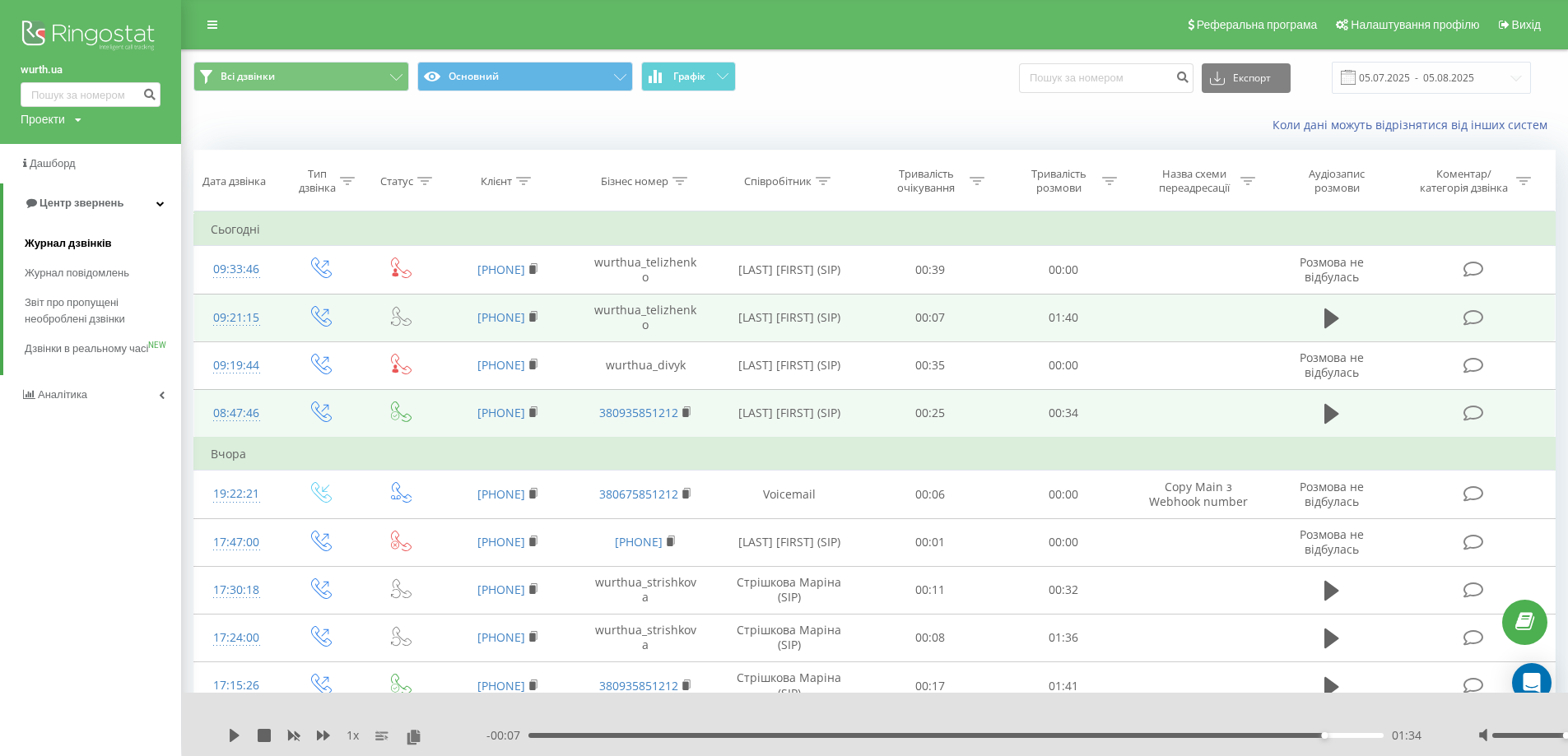 click on "Журнал дзвінків" at bounding box center [103, 243] 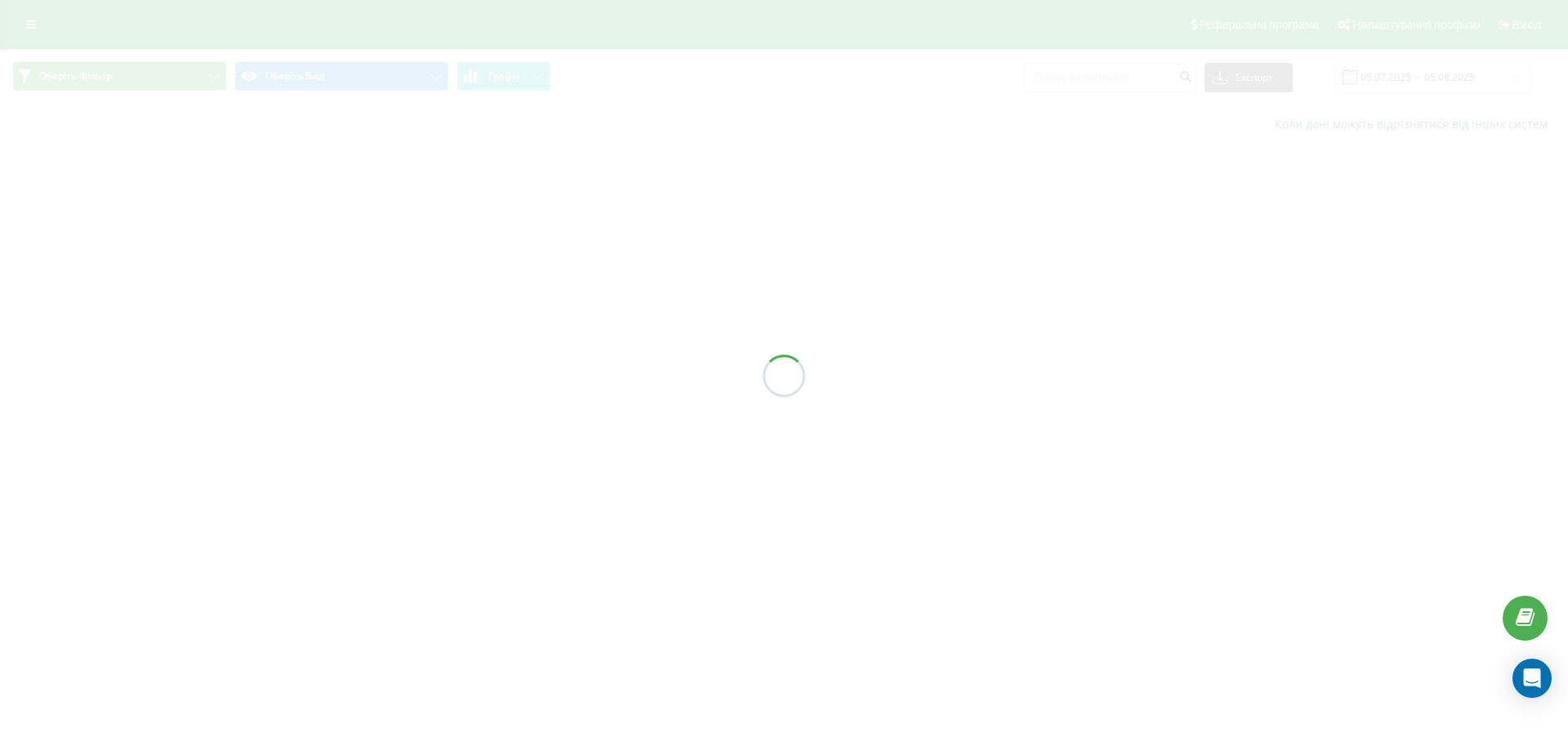 scroll, scrollTop: 0, scrollLeft: 0, axis: both 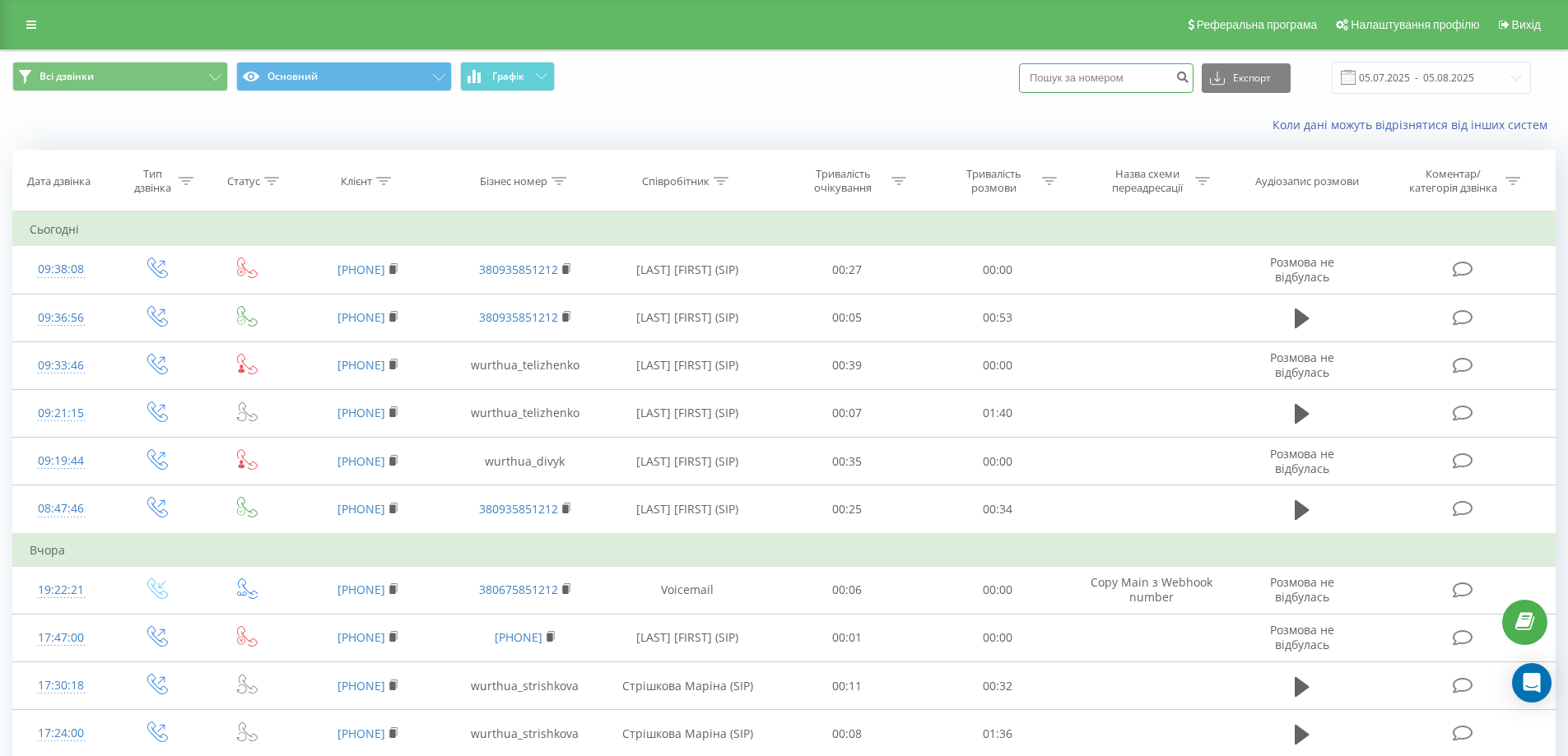 click at bounding box center (1106, 78) 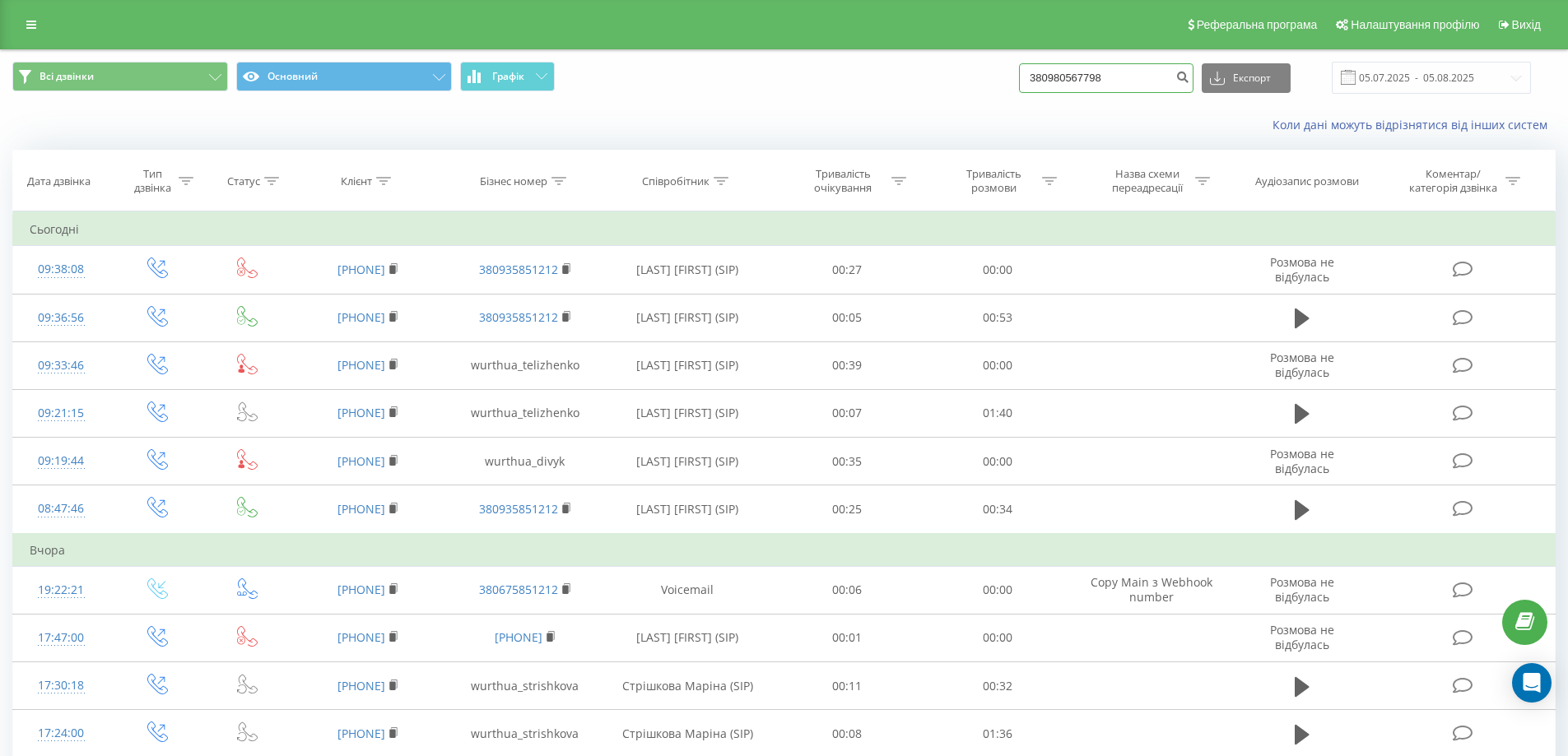 drag, startPoint x: 1059, startPoint y: 77, endPoint x: 1000, endPoint y: 69, distance: 59.5399 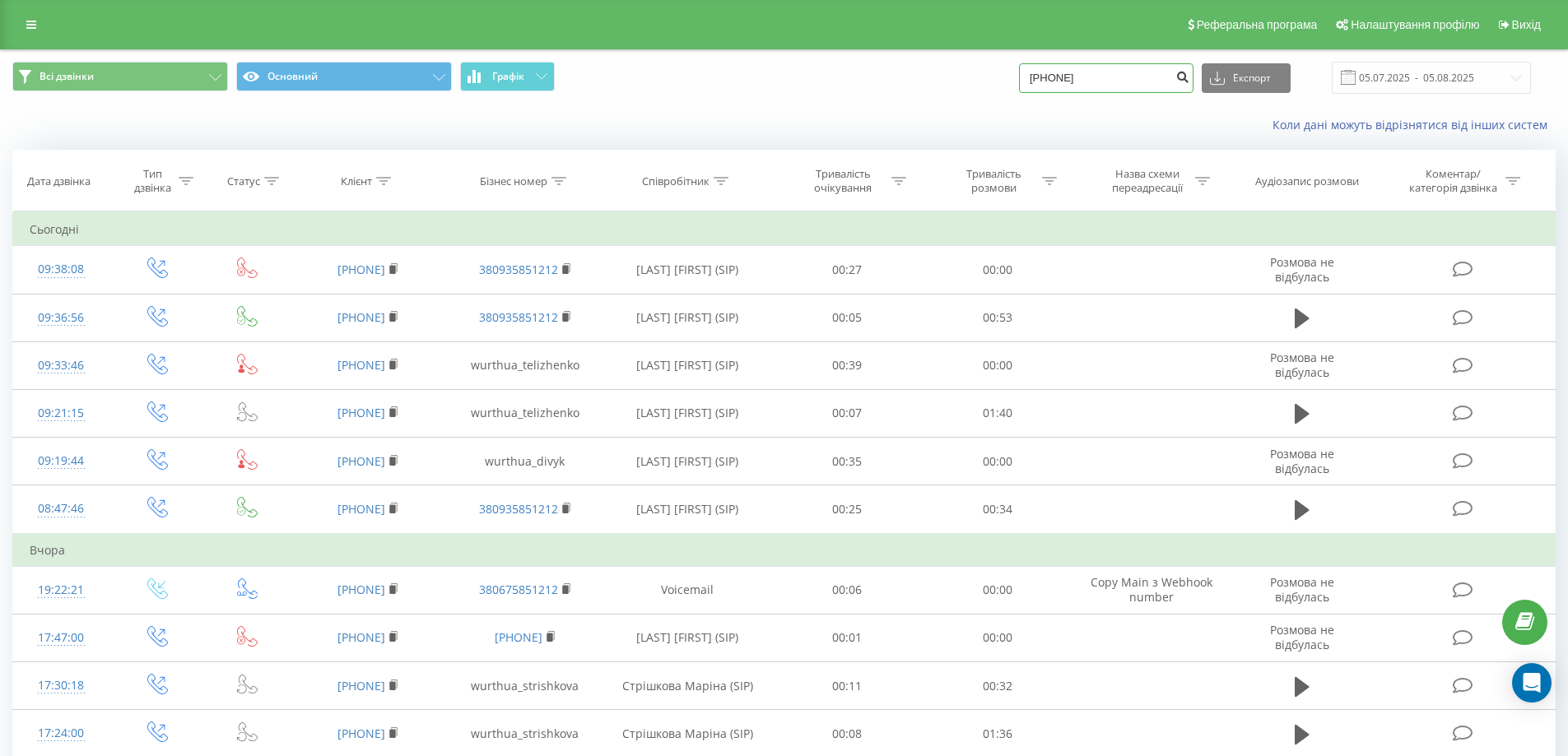type on "0980567798" 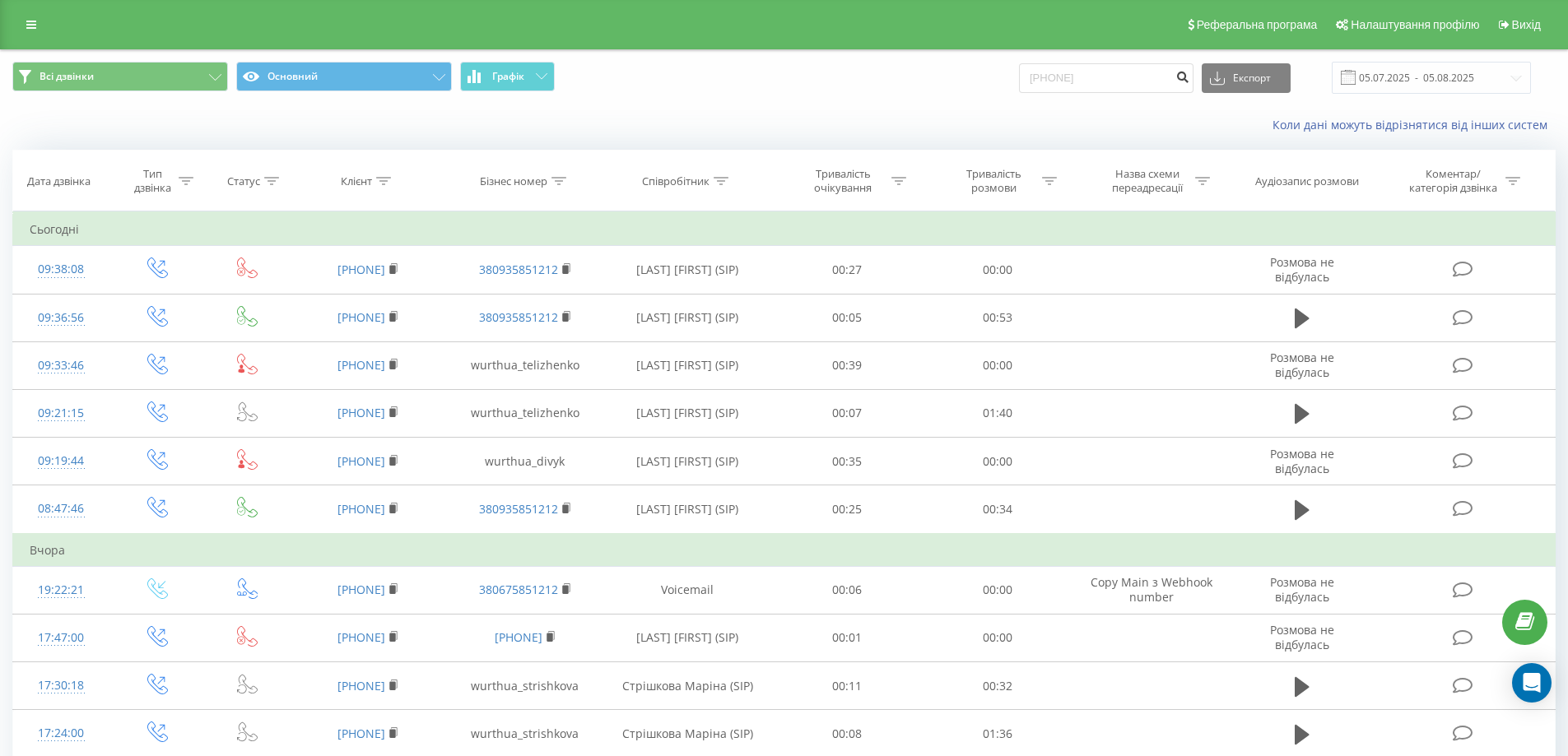 click at bounding box center [1182, 75] 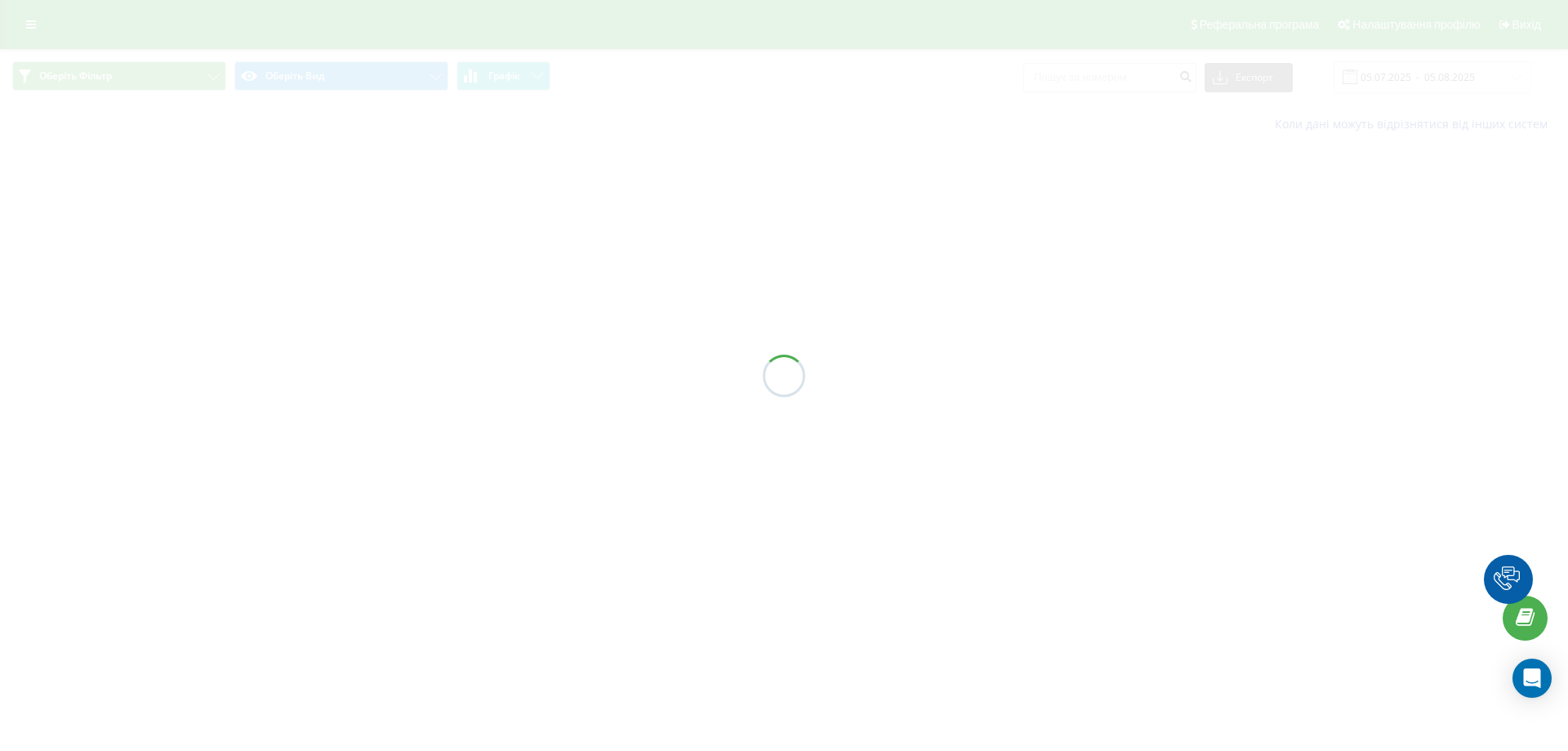 scroll, scrollTop: 0, scrollLeft: 0, axis: both 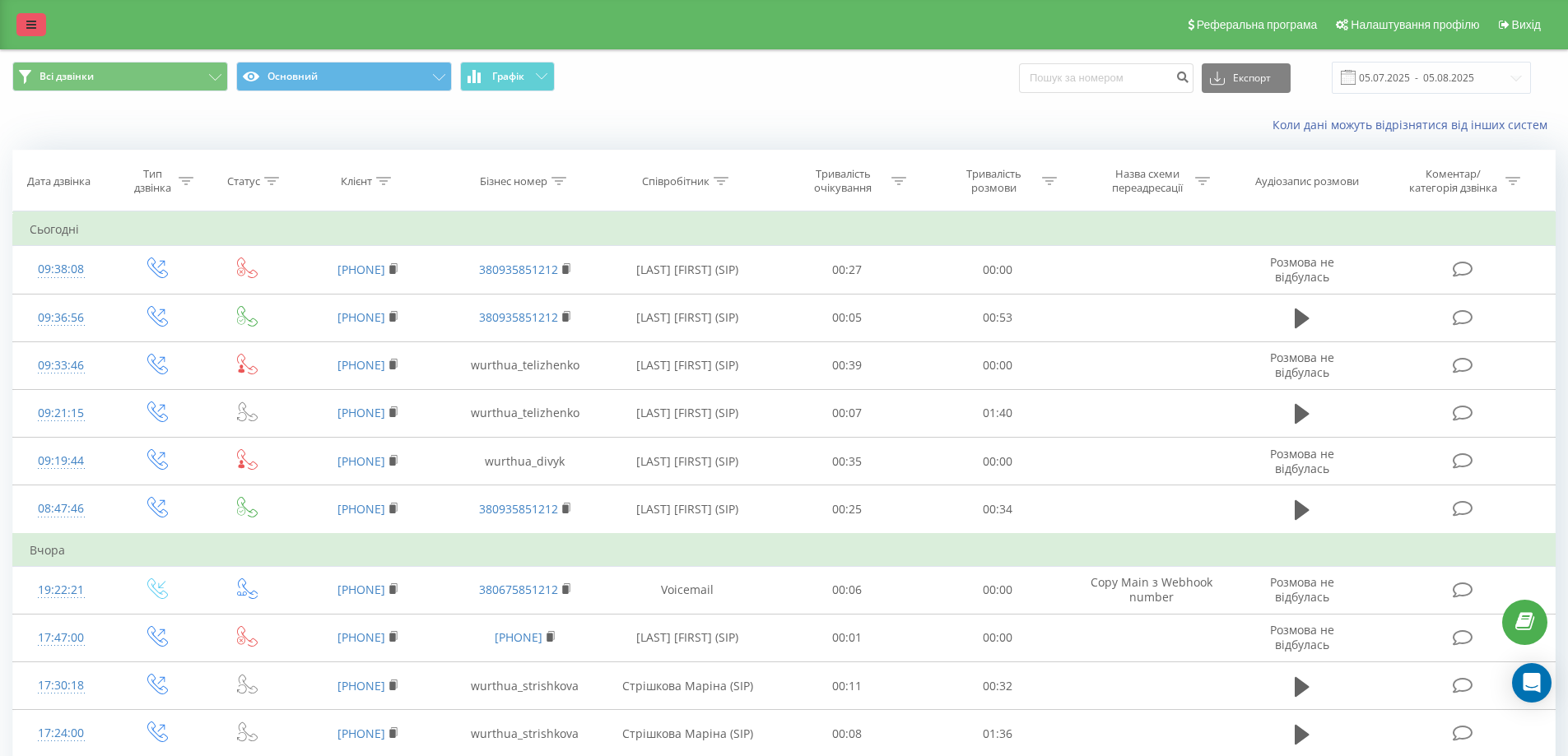 click at bounding box center [31, 25] 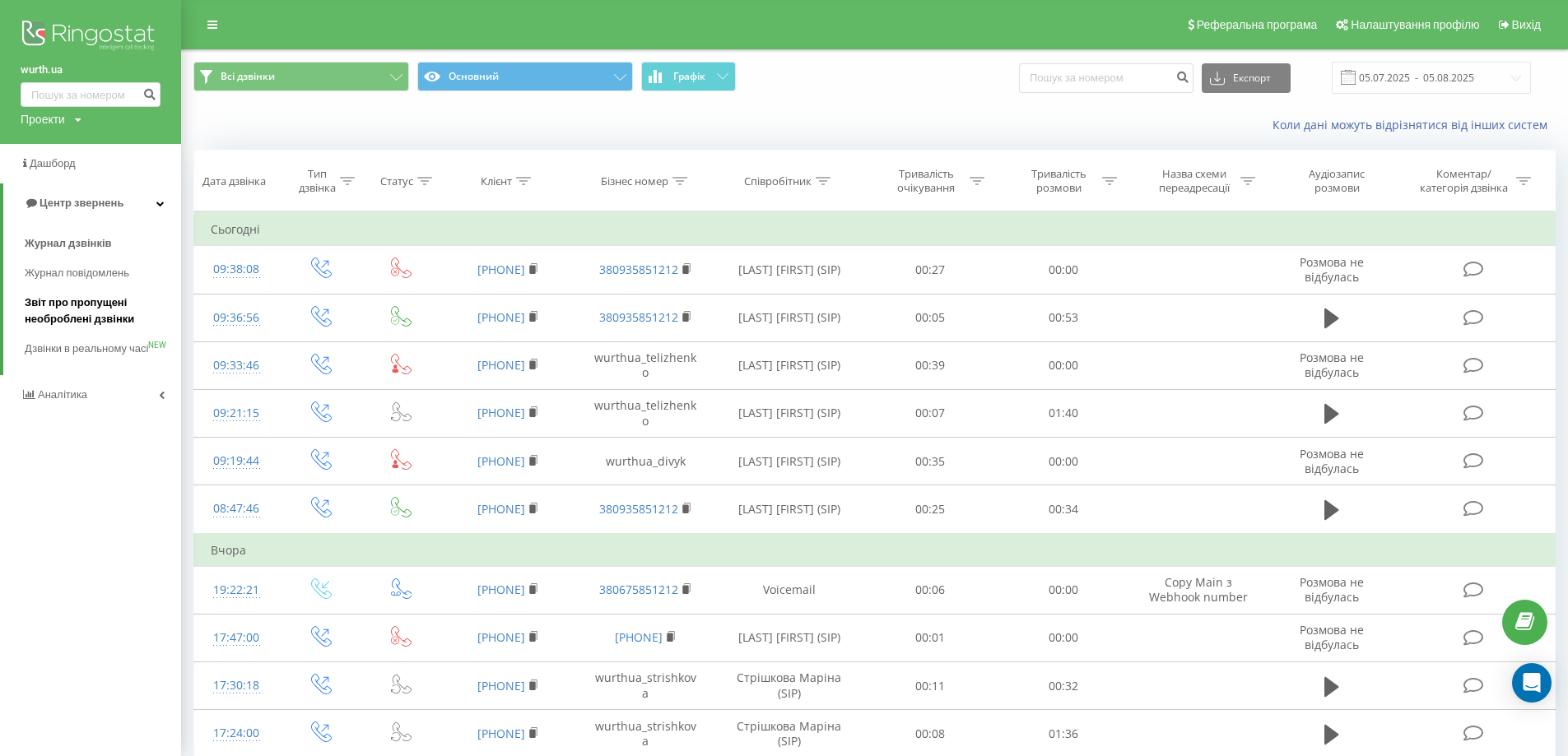 click on "Звіт про пропущені необроблені дзвінки" at bounding box center [99, 311] 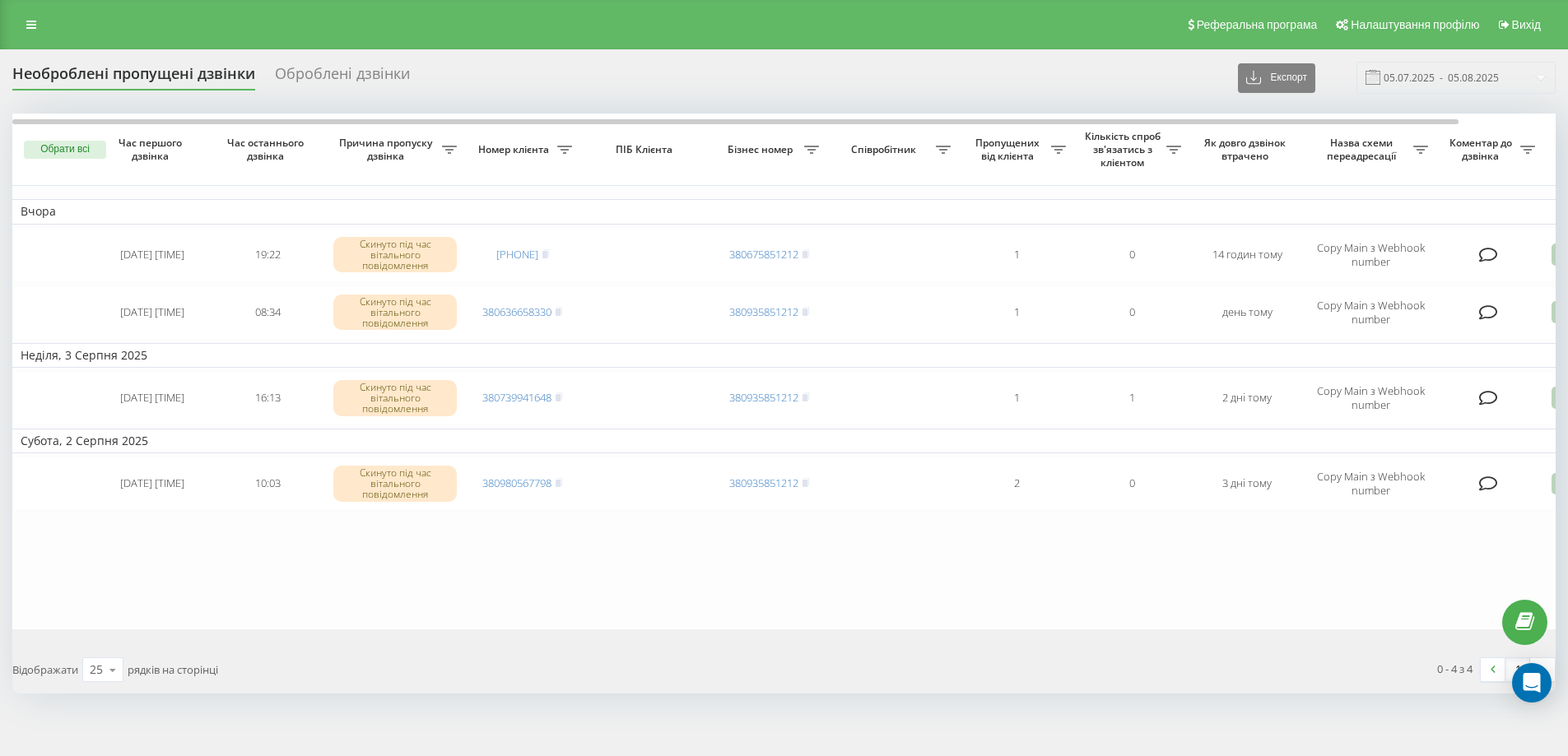 scroll, scrollTop: 0, scrollLeft: 0, axis: both 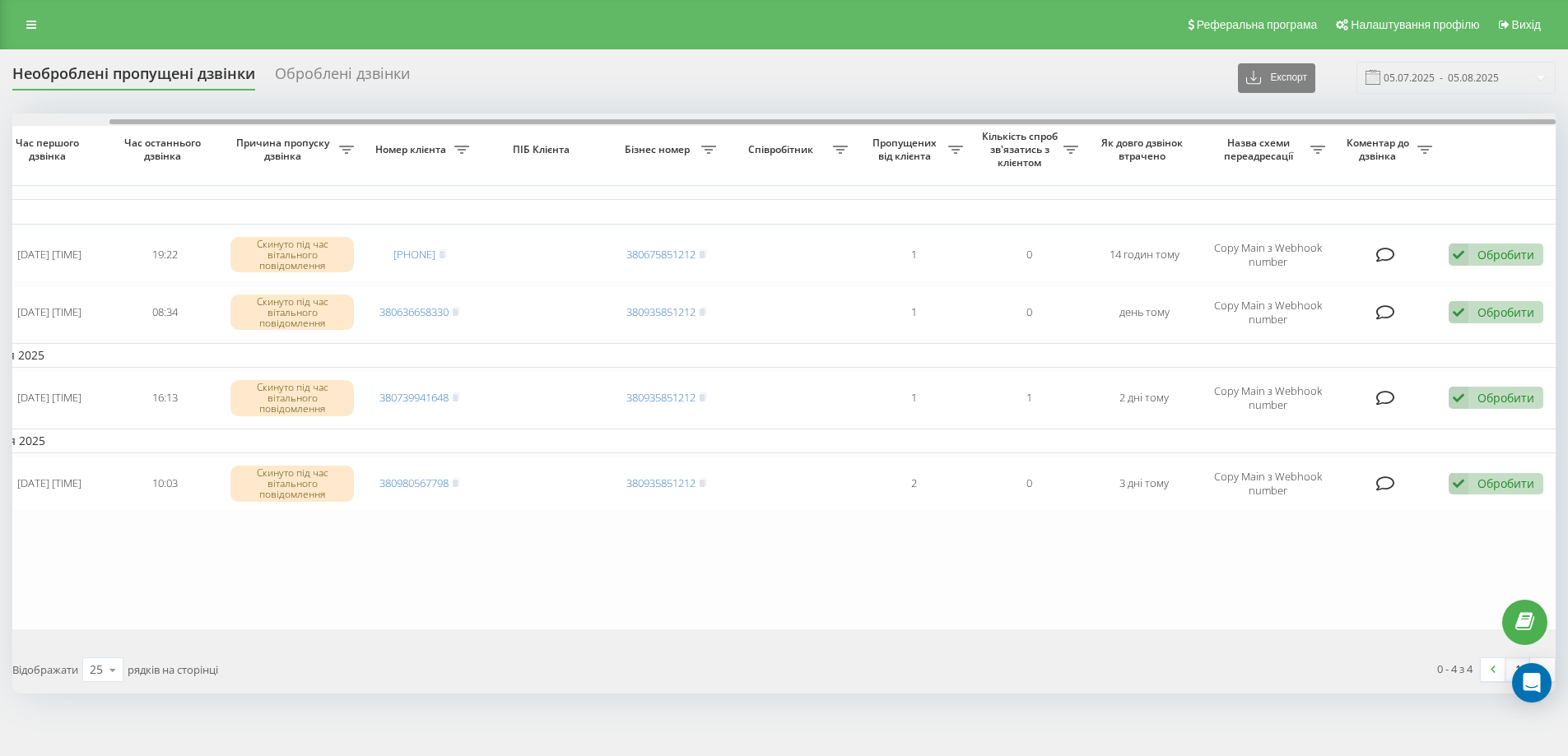 drag, startPoint x: 971, startPoint y: 120, endPoint x: 1208, endPoint y: 168, distance: 241.81191 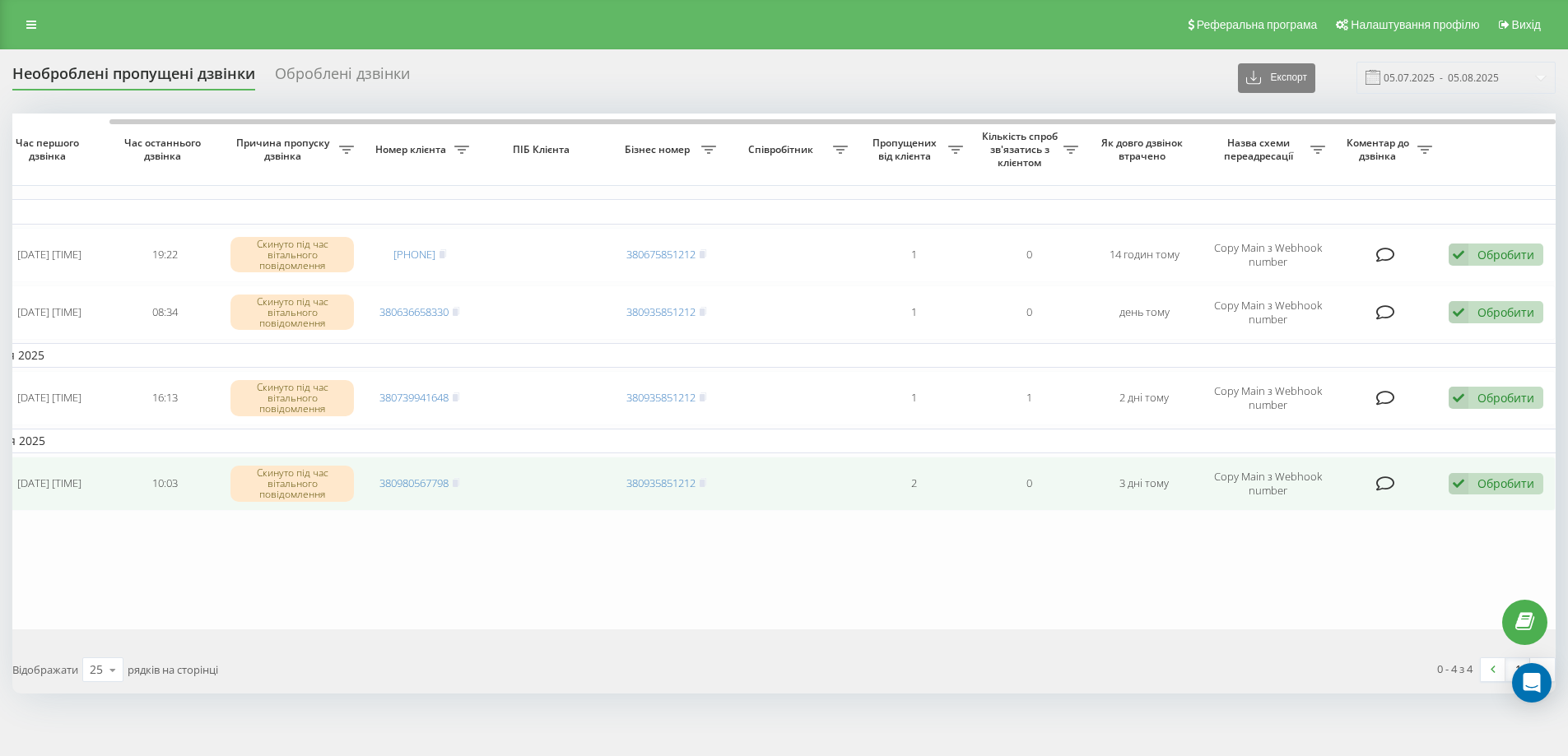 click on "Обробити Не вдалося зв'язатися Зв'язався з клієнтом за допомогою іншого каналу Клієнт передзвонив сам з іншого номера Інший варіант" at bounding box center (1496, 484) 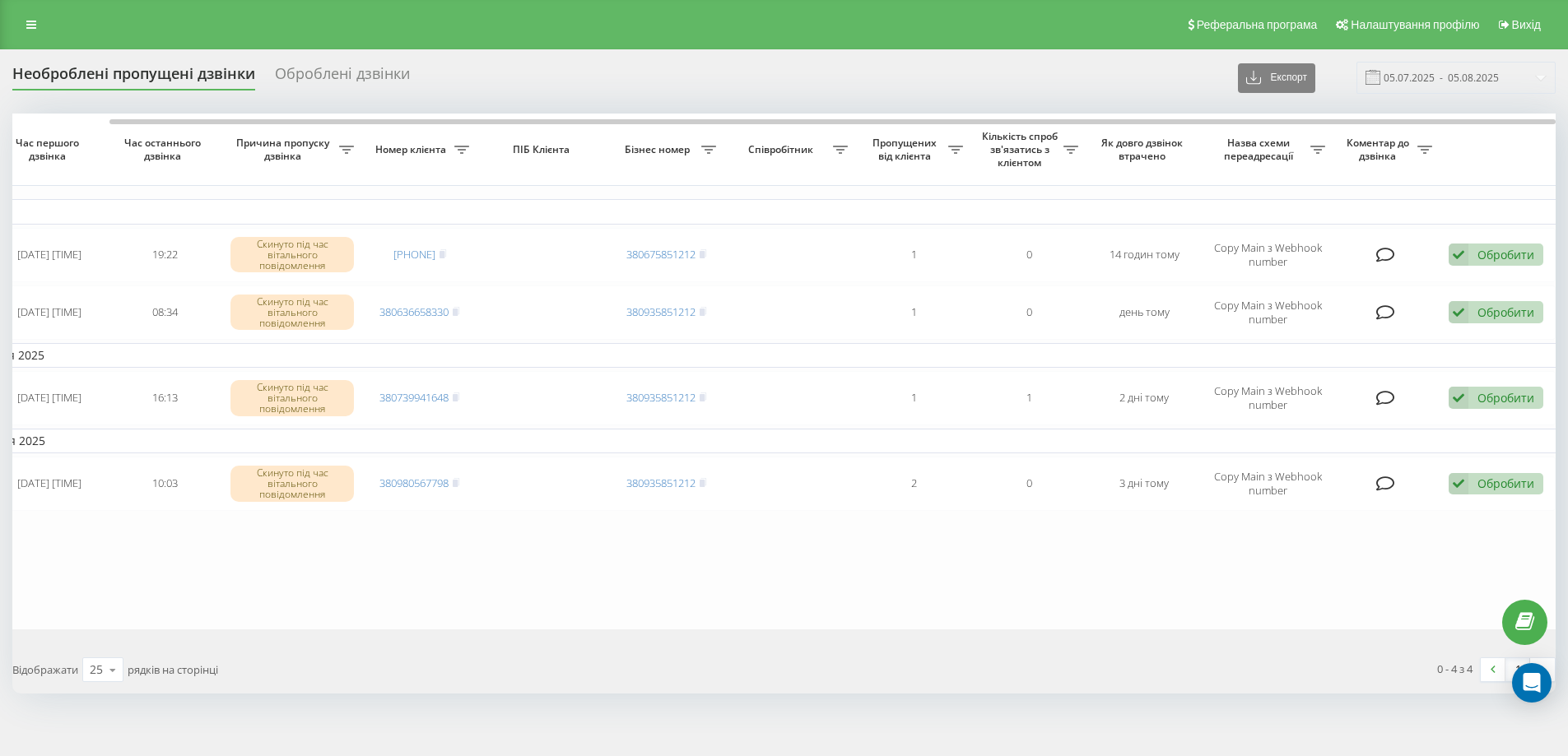 click on "Вчора [DATE] [TIME] Скинуто під час вітального повідомлення [PHONE] [PHONE] 1 0 [TIME_AGO] Copy Main з Webhook number Обробити Не вдалося зв'язатися Зв'язався з клієнтом за допомогою іншого каналу Клієнт передзвонив сам з іншого номера Інший варіант [DATE] [TIME] [TIME] Скинуто під час вітального повідомлення [PHONE] [PHONE] 1 0 [TIME_AGO] Copy Main з Webhook number Обробити Не вдалося зв'язатися Зв'язався з клієнтом за допомогою іншого каналу Клієнт передзвонив сам з іншого номера Інший варіант Неділя, 3 Серпня [YEAR] [DATE] [TIME] [TIME] Скинуто під час вітального повідомлення [PHONE] [PHONE] 1 1 2 0" at bounding box center [733, 371] 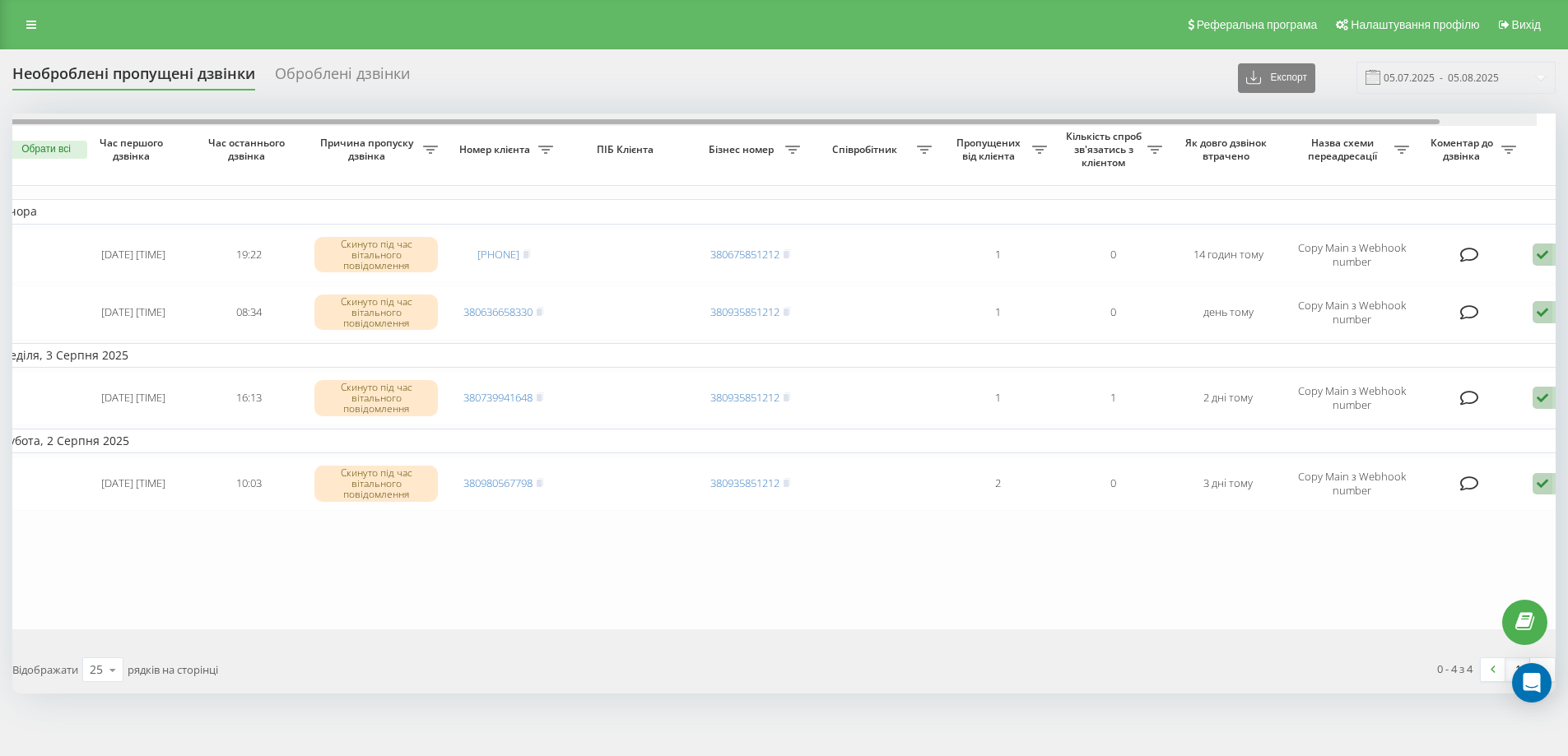 scroll, scrollTop: 0, scrollLeft: 0, axis: both 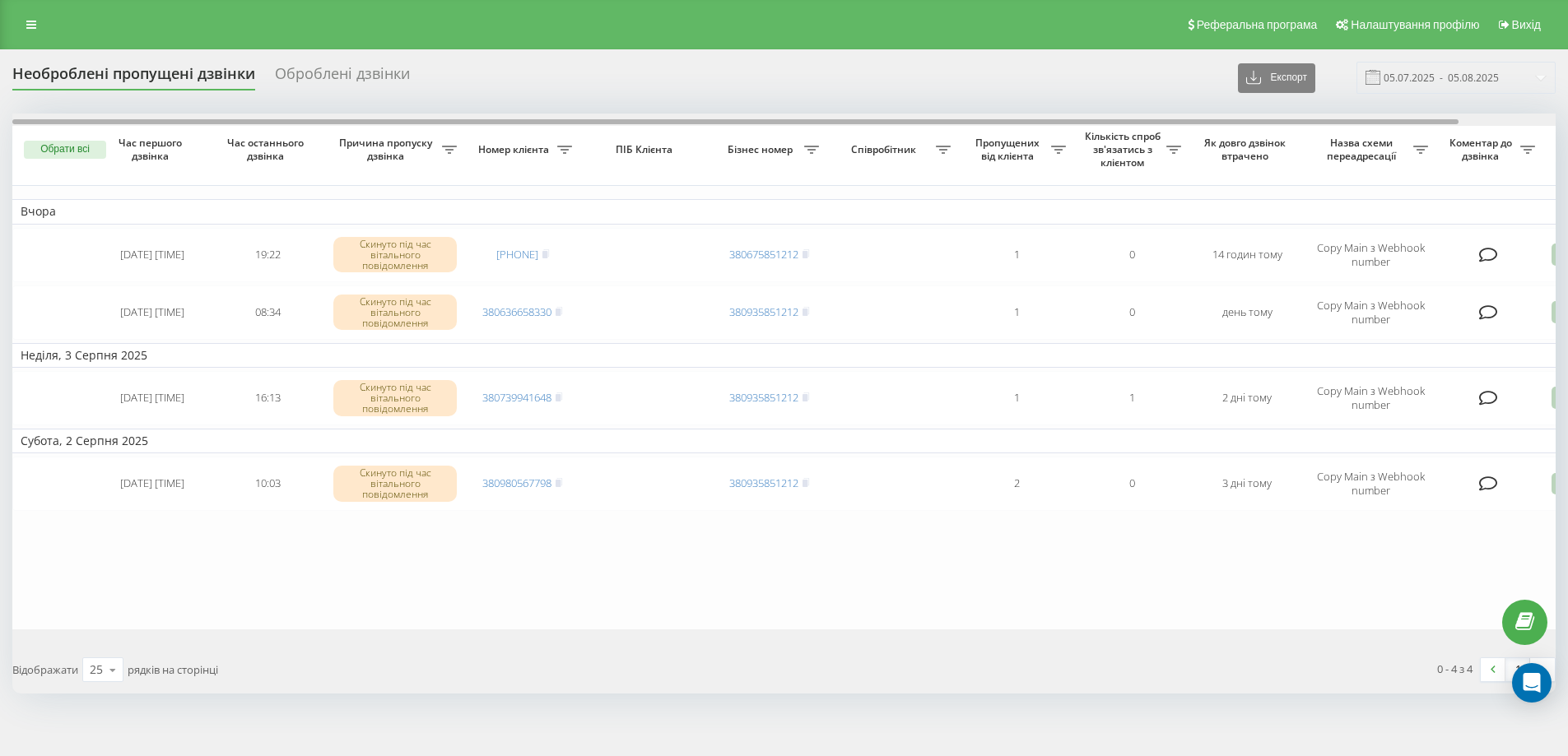 drag, startPoint x: 980, startPoint y: 120, endPoint x: 667, endPoint y: 90, distance: 314.43441 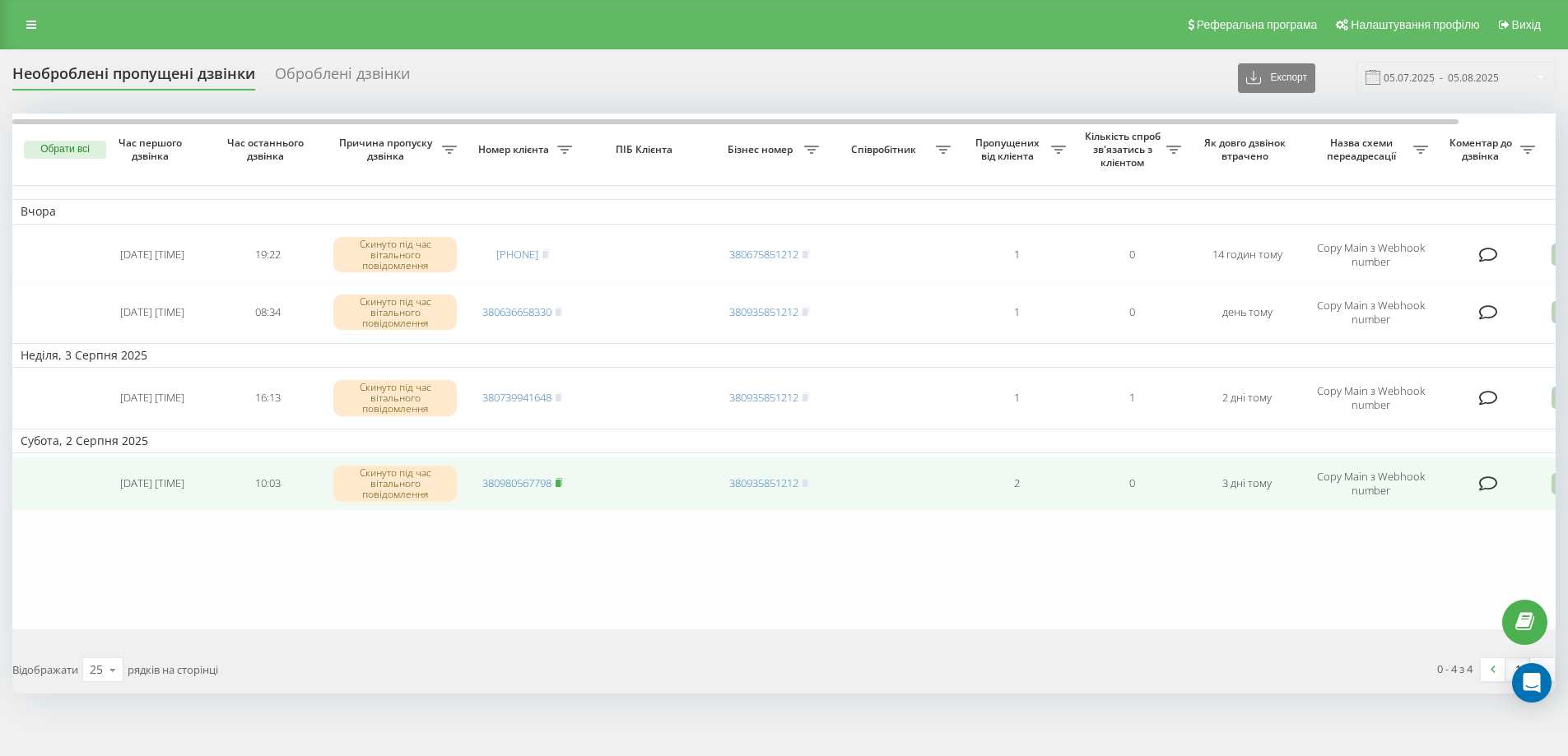 click 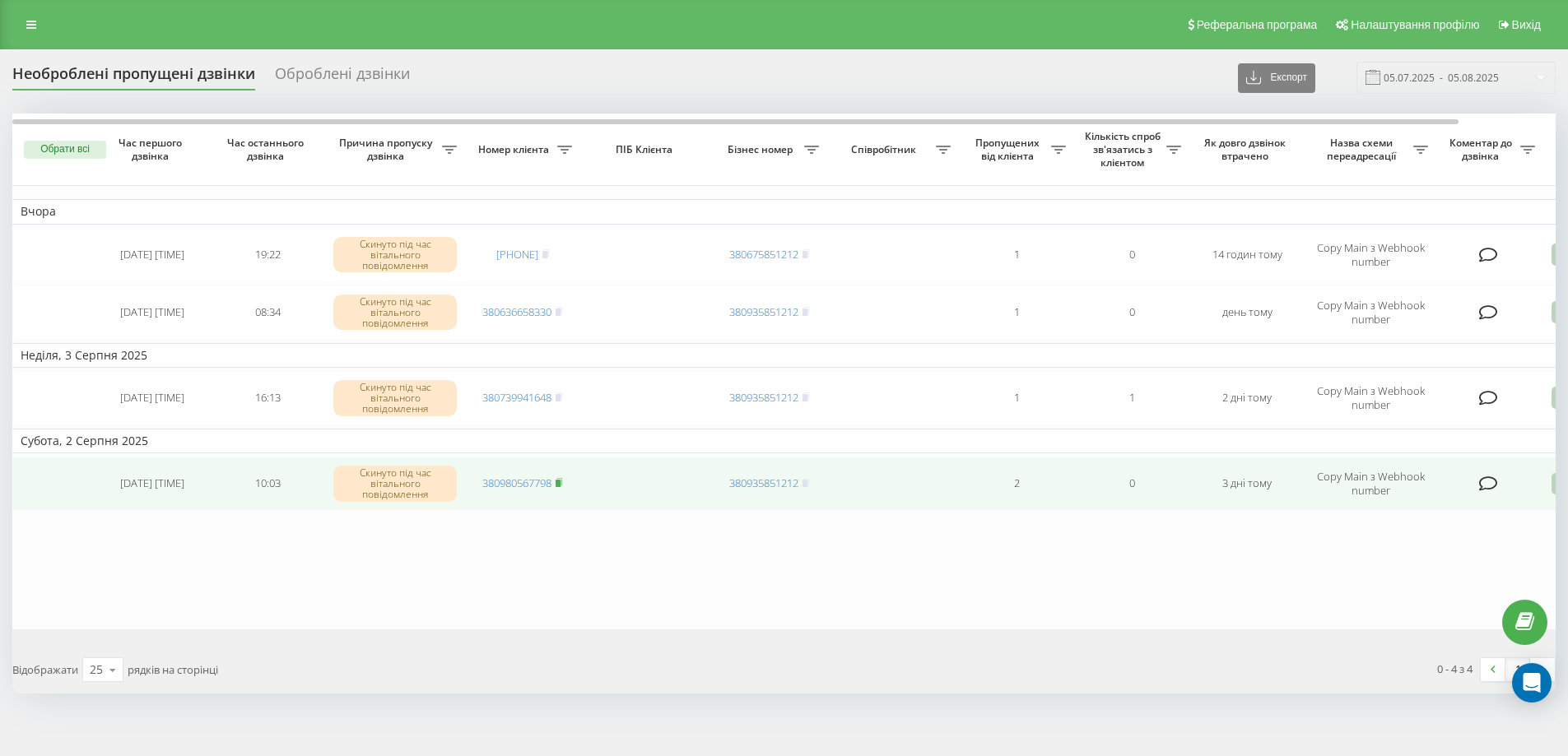 click 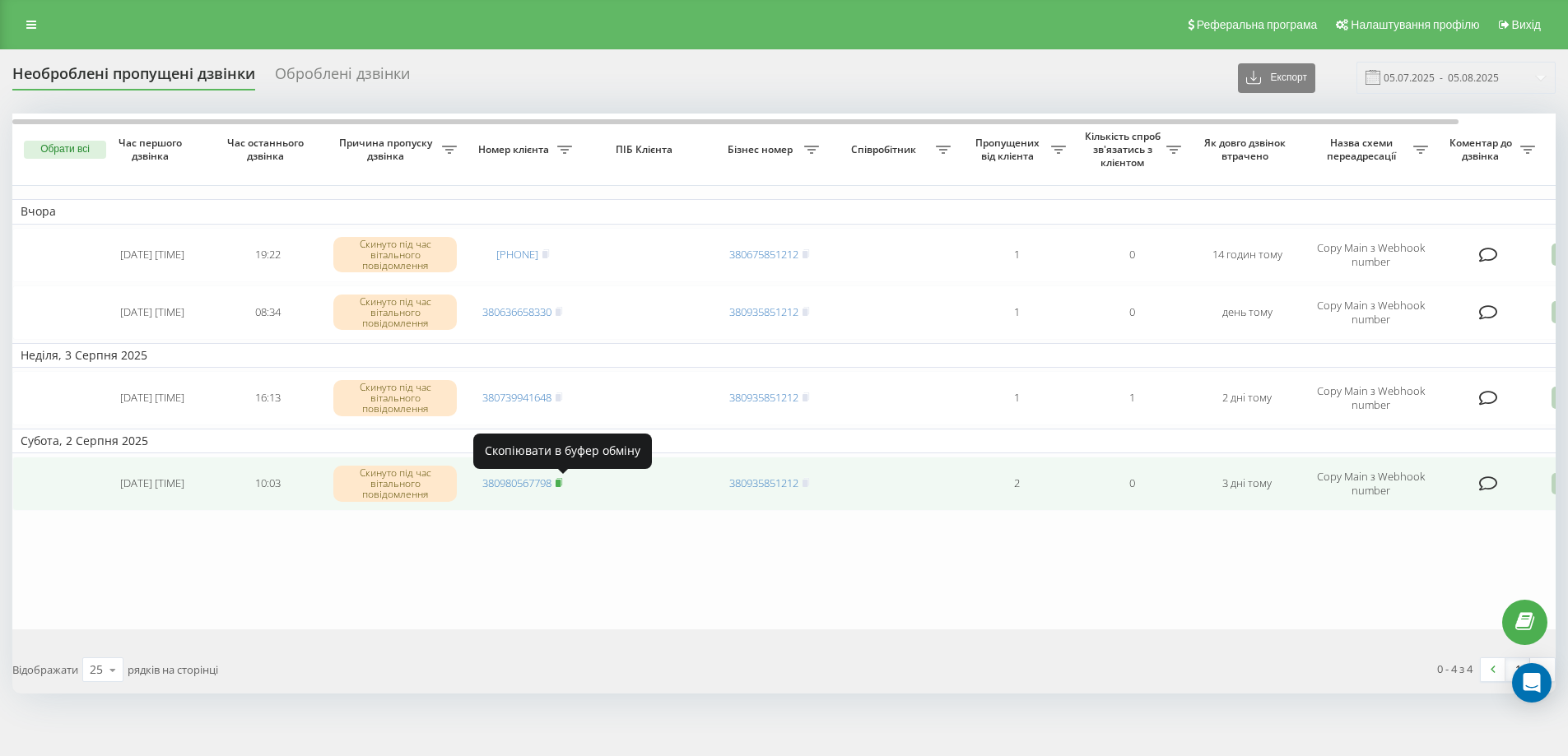 click 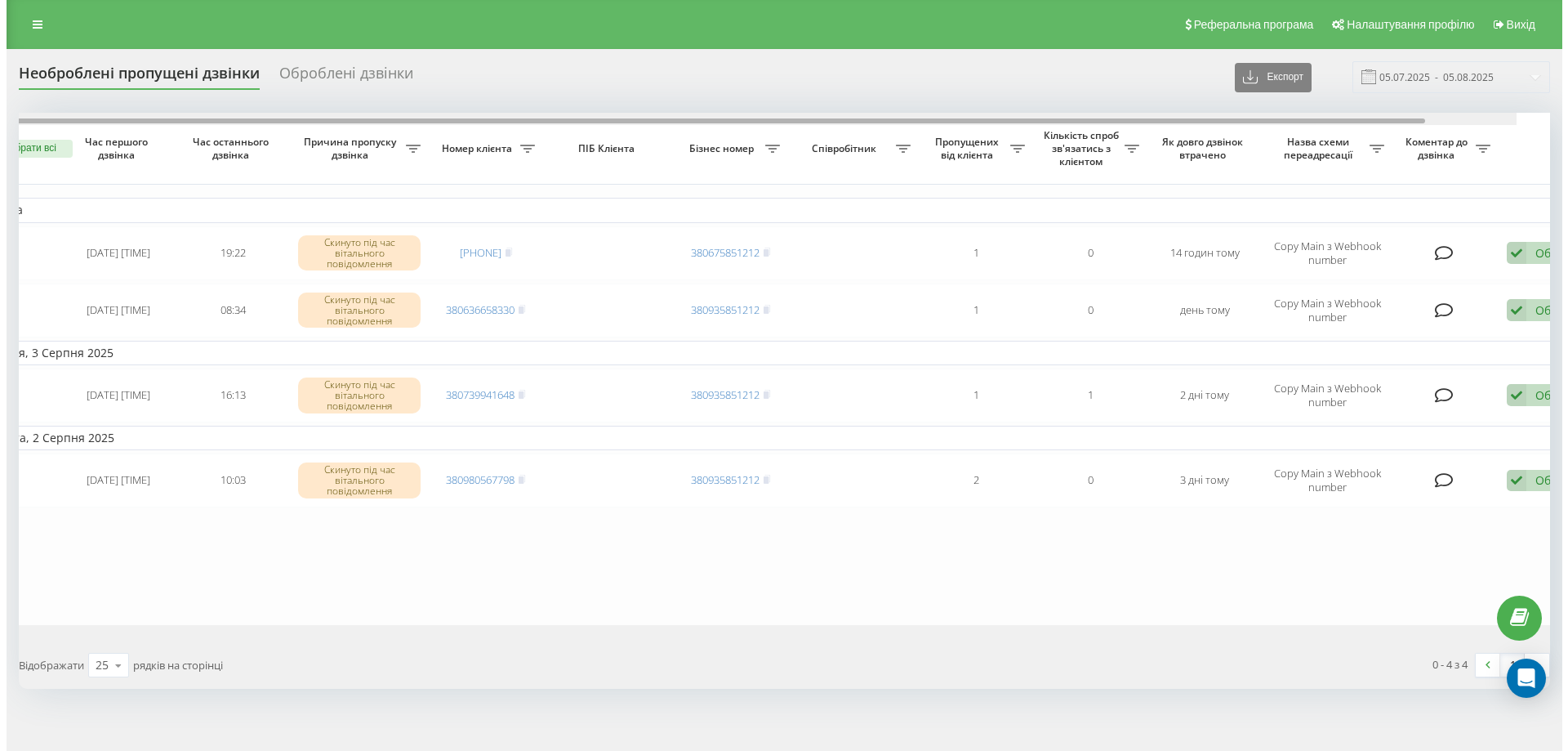 scroll, scrollTop: 0, scrollLeft: 102, axis: horizontal 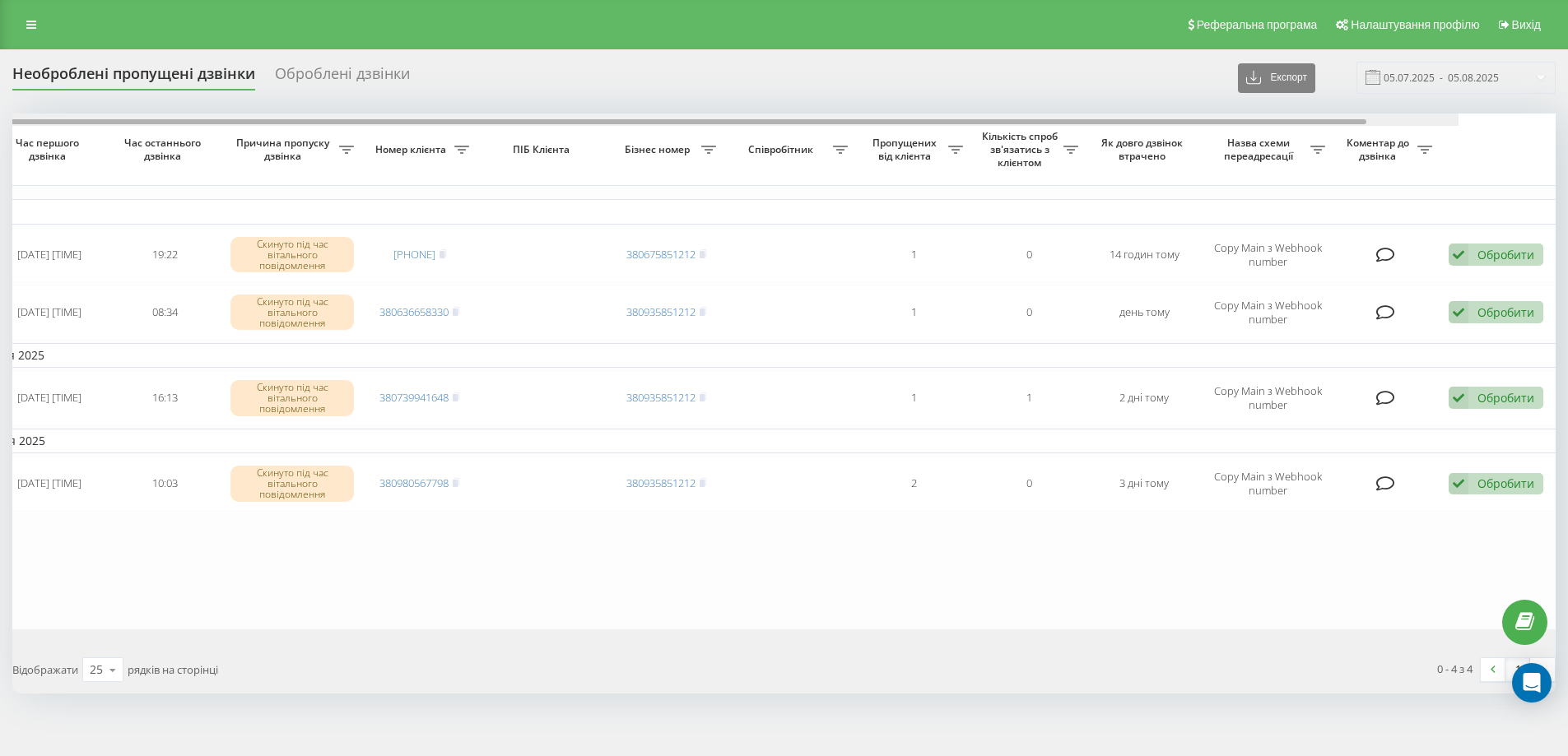 drag, startPoint x: 616, startPoint y: 121, endPoint x: 872, endPoint y: 121, distance: 256 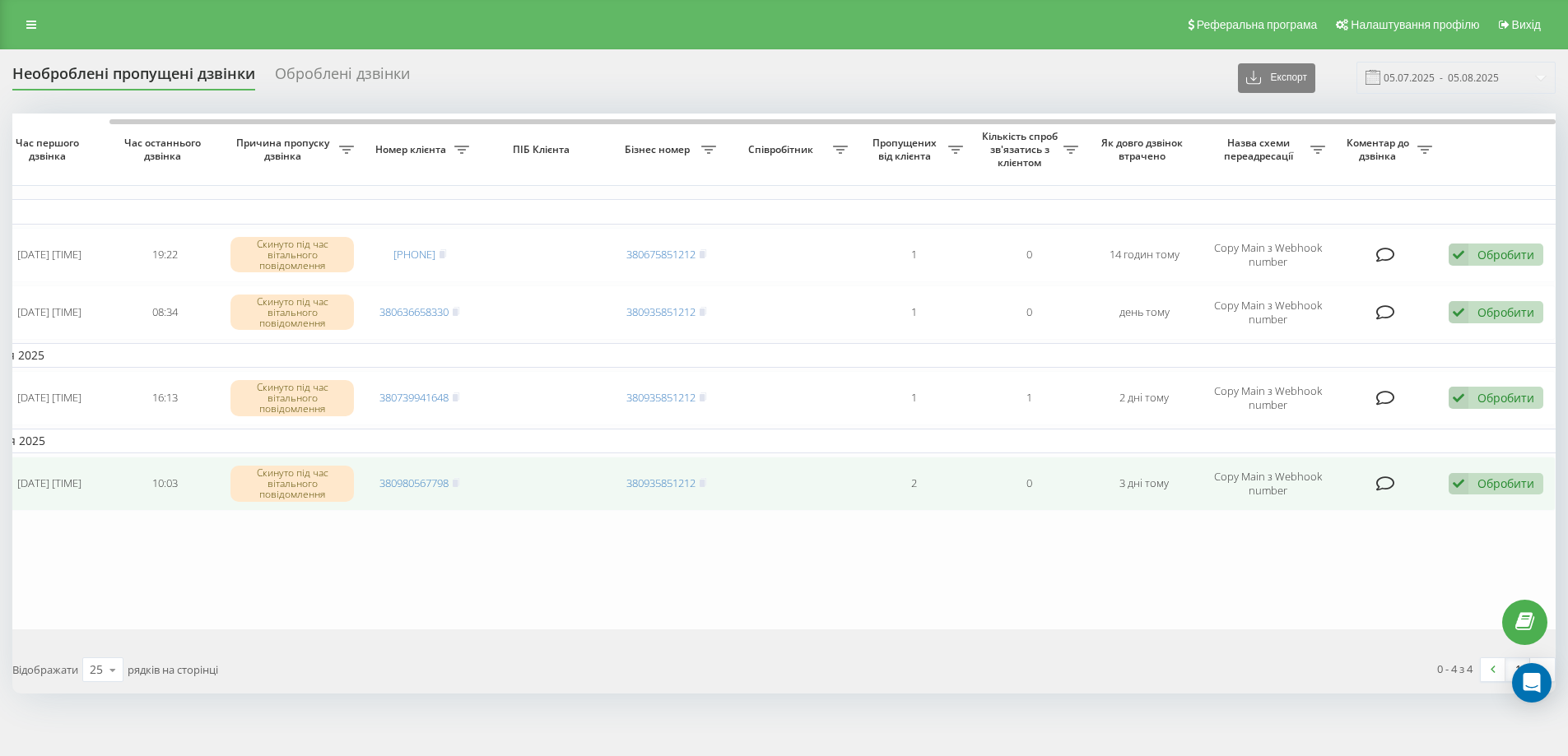 click on "Обробити Не вдалося зв'язатися Зв'язався з клієнтом за допомогою іншого каналу Клієнт передзвонив сам з іншого номера Інший варіант" at bounding box center [1496, 484] 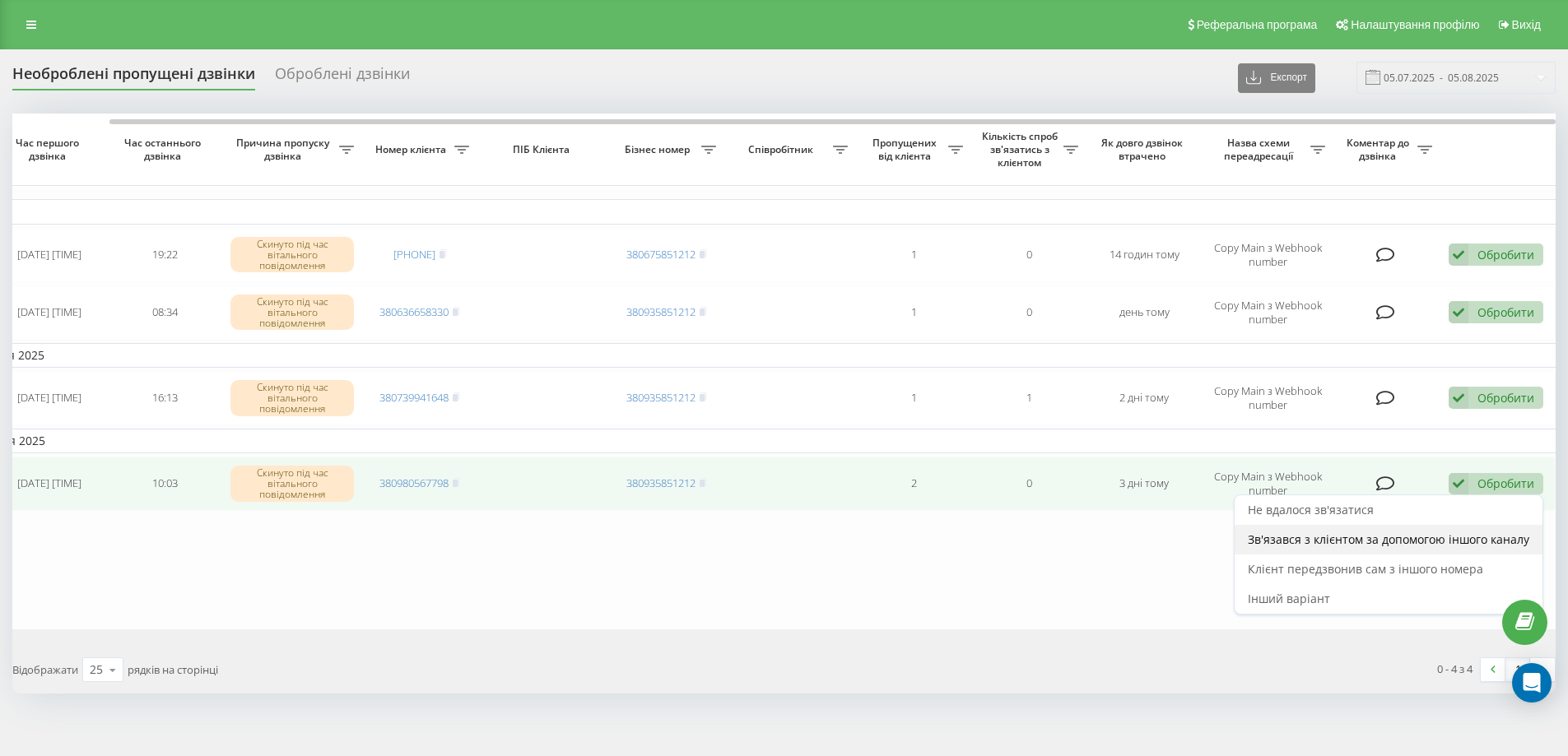 click on "Зв'язався з клієнтом за допомогою іншого каналу" at bounding box center (1389, 539) 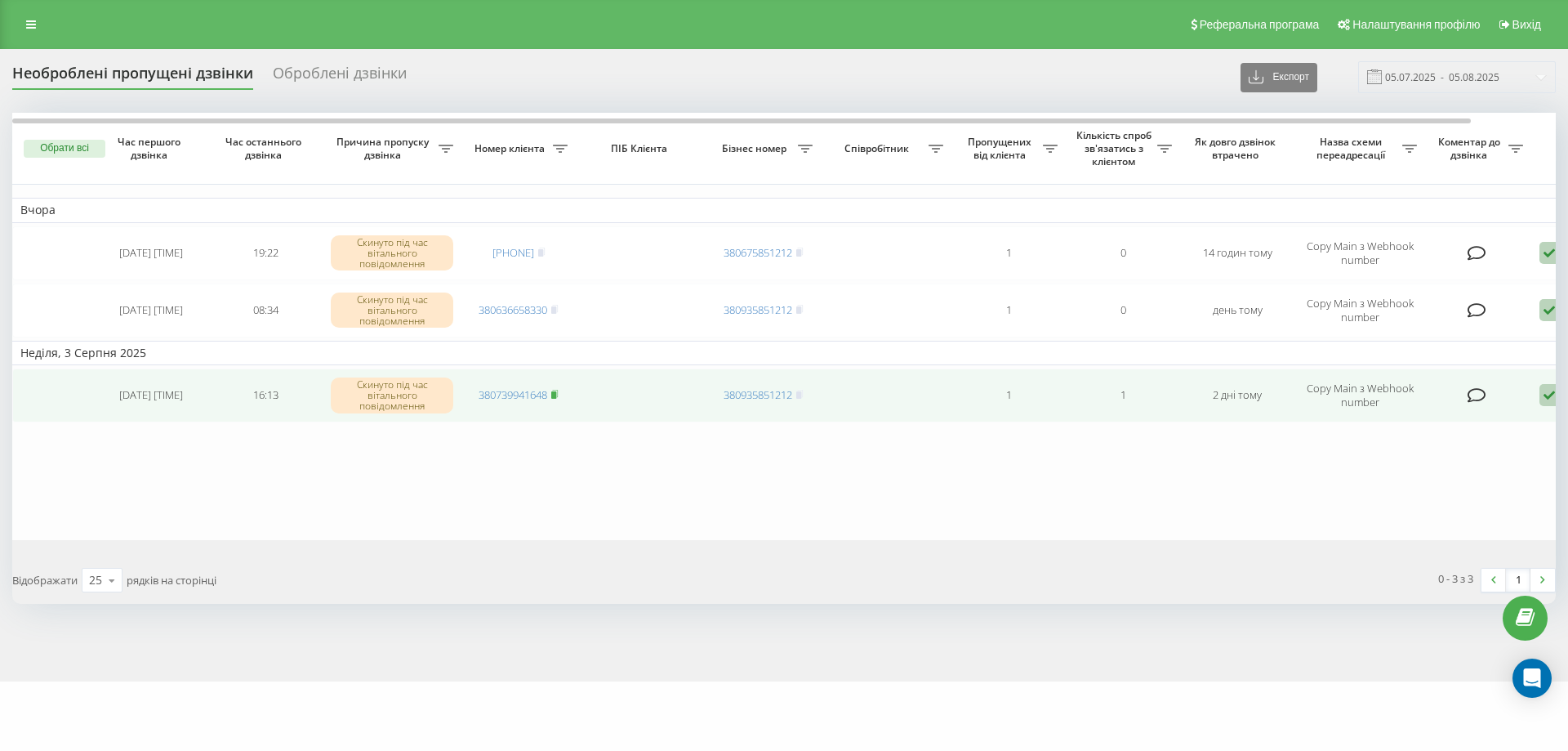 click 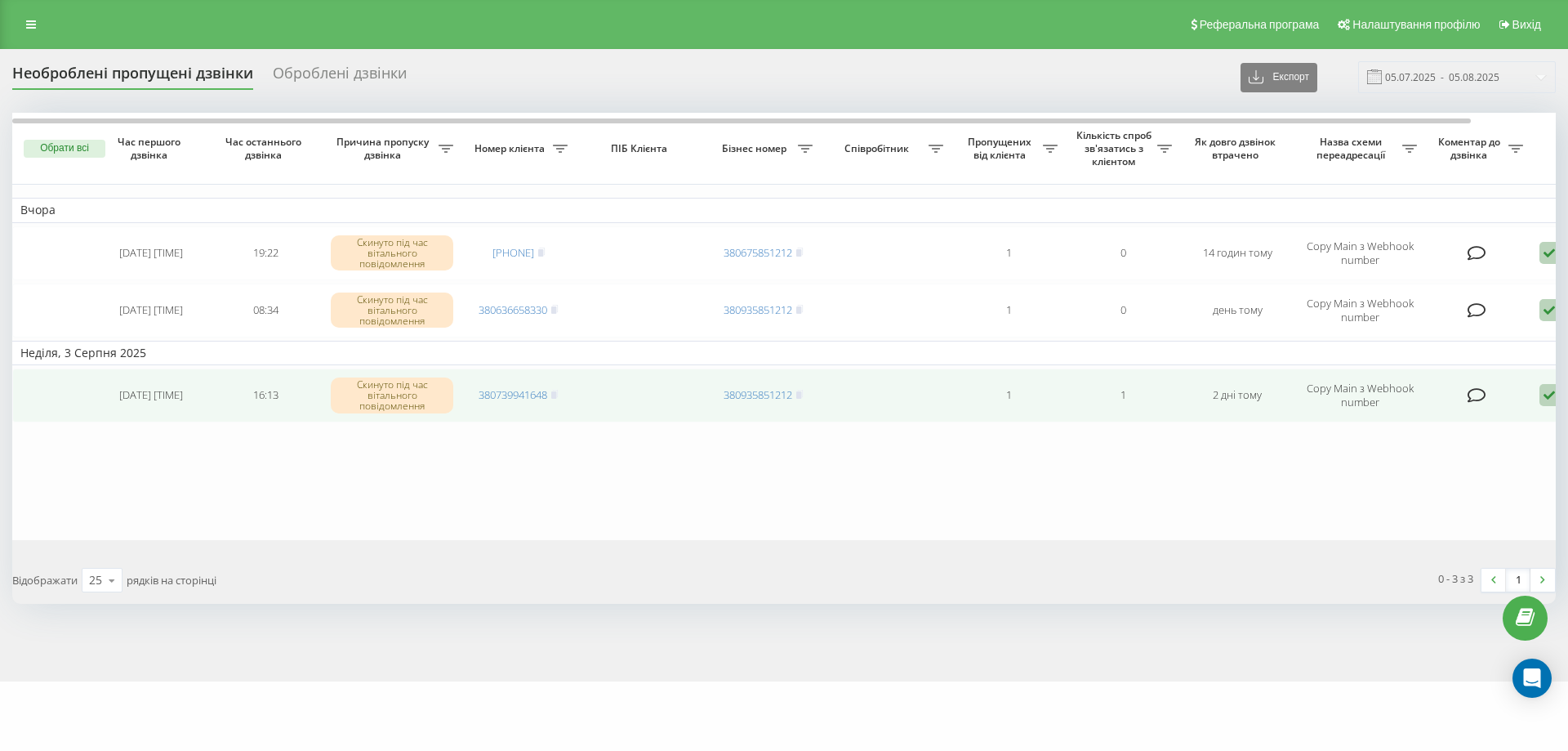 click at bounding box center (1549, 395) 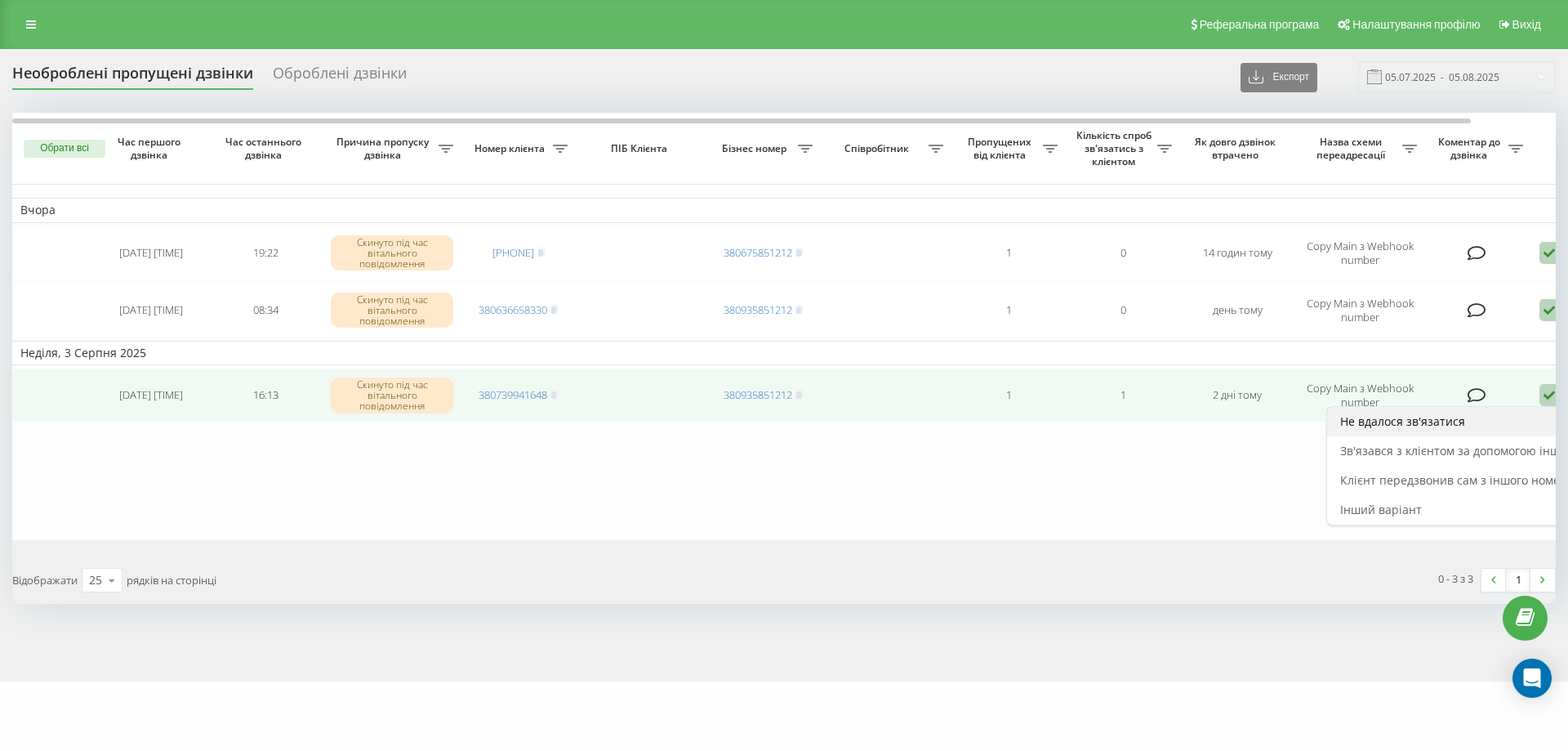 click on "Не вдалося зв'язатися" at bounding box center (1402, 421) 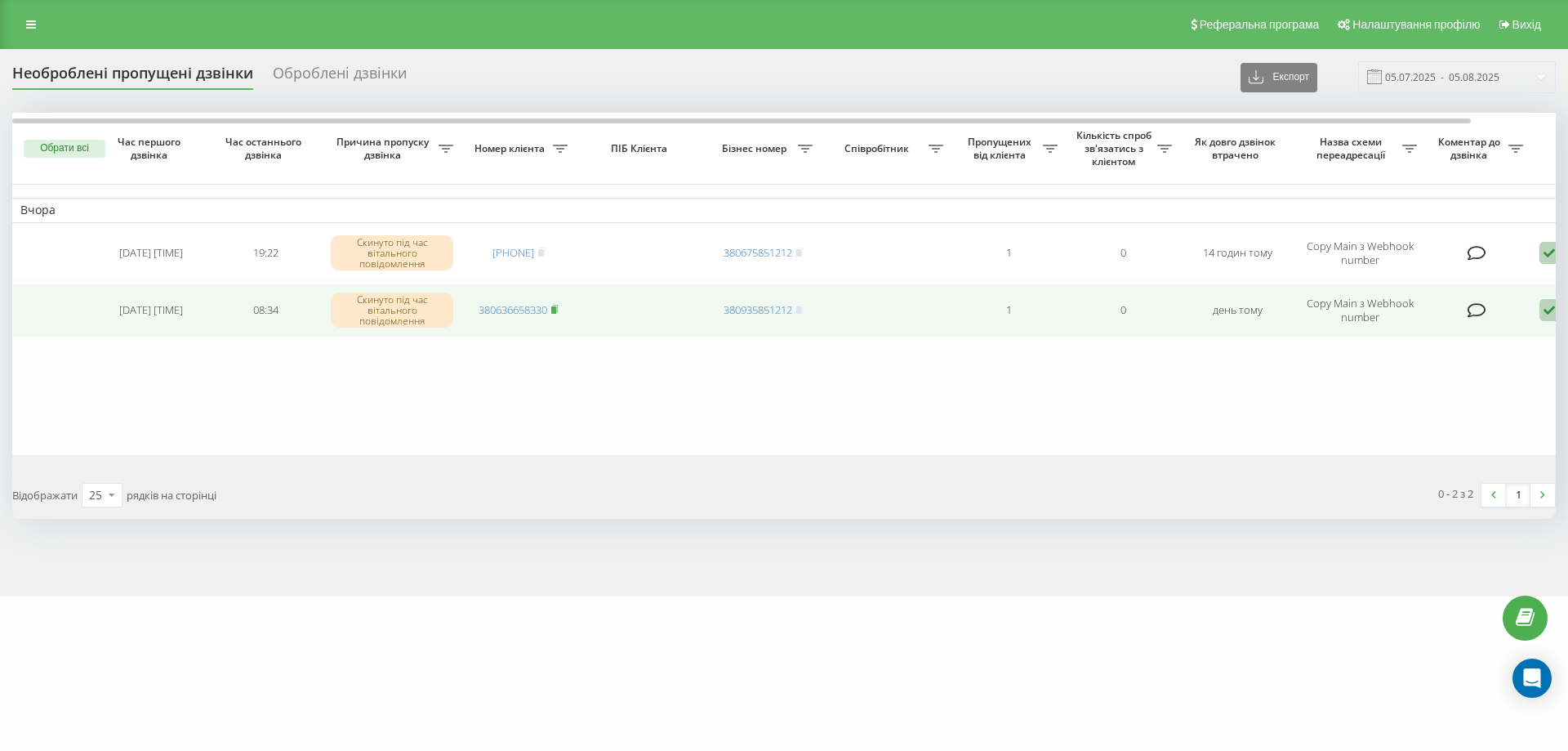 click 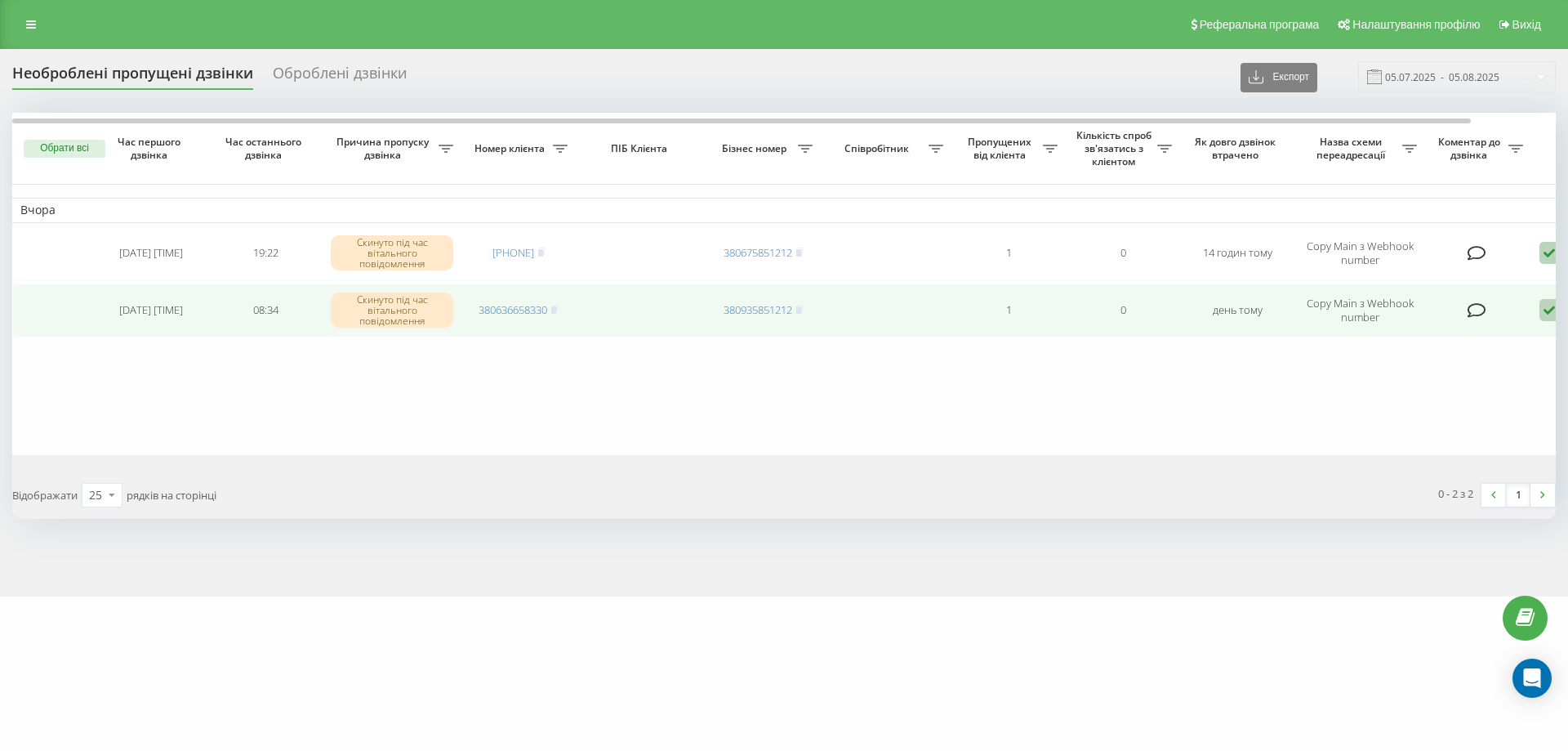 click at bounding box center (1549, 310) 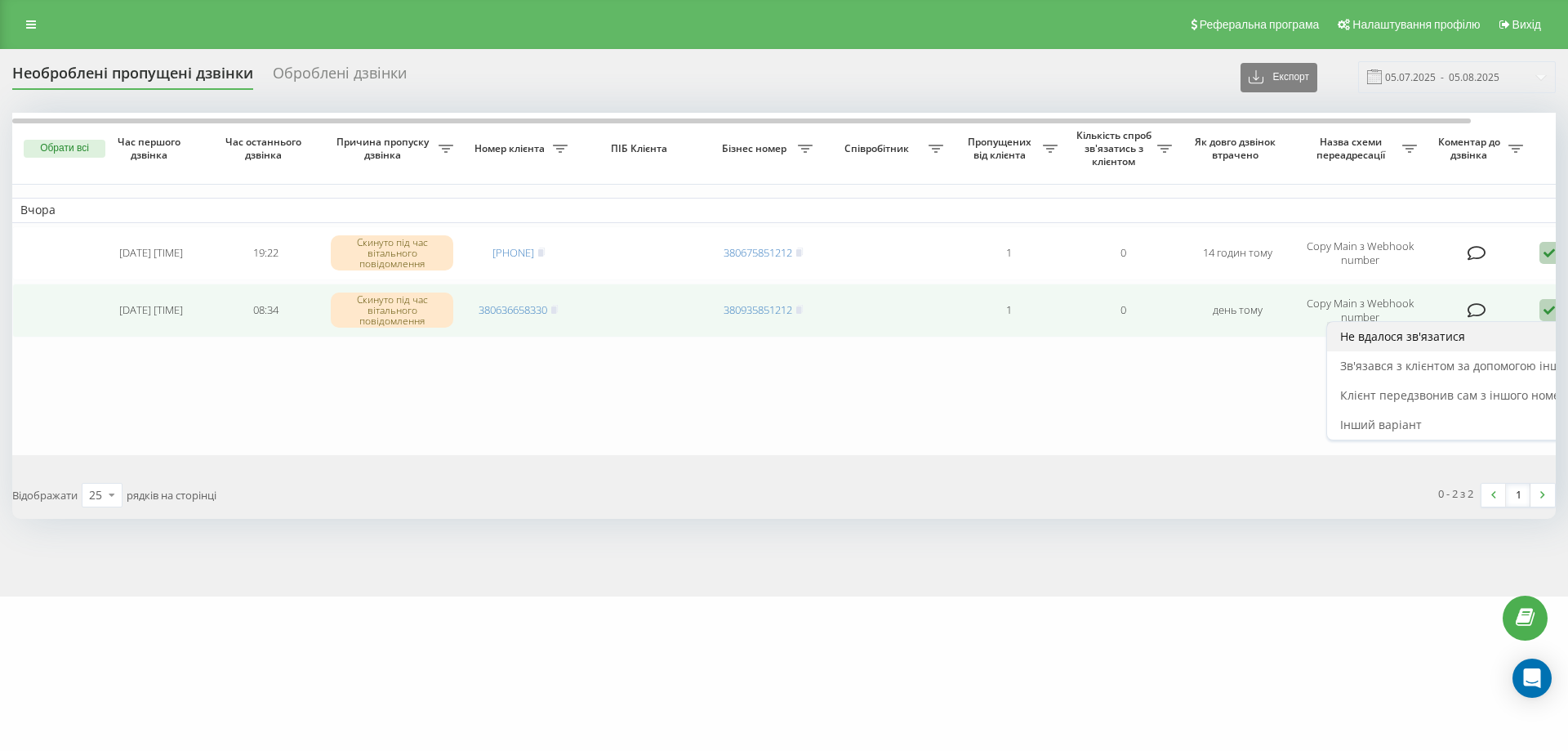 click on "Не вдалося зв'язатися" at bounding box center (1402, 336) 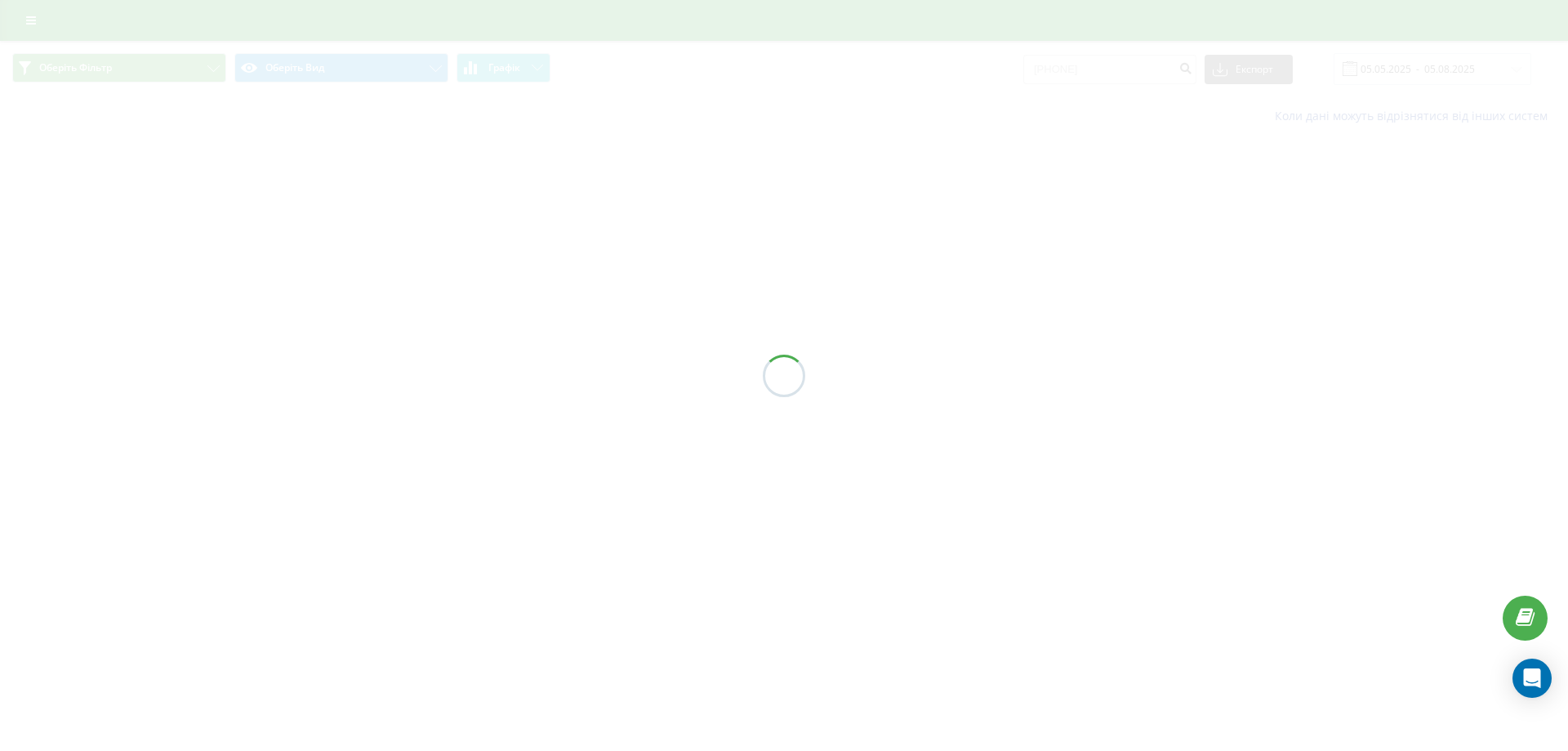 scroll, scrollTop: 0, scrollLeft: 0, axis: both 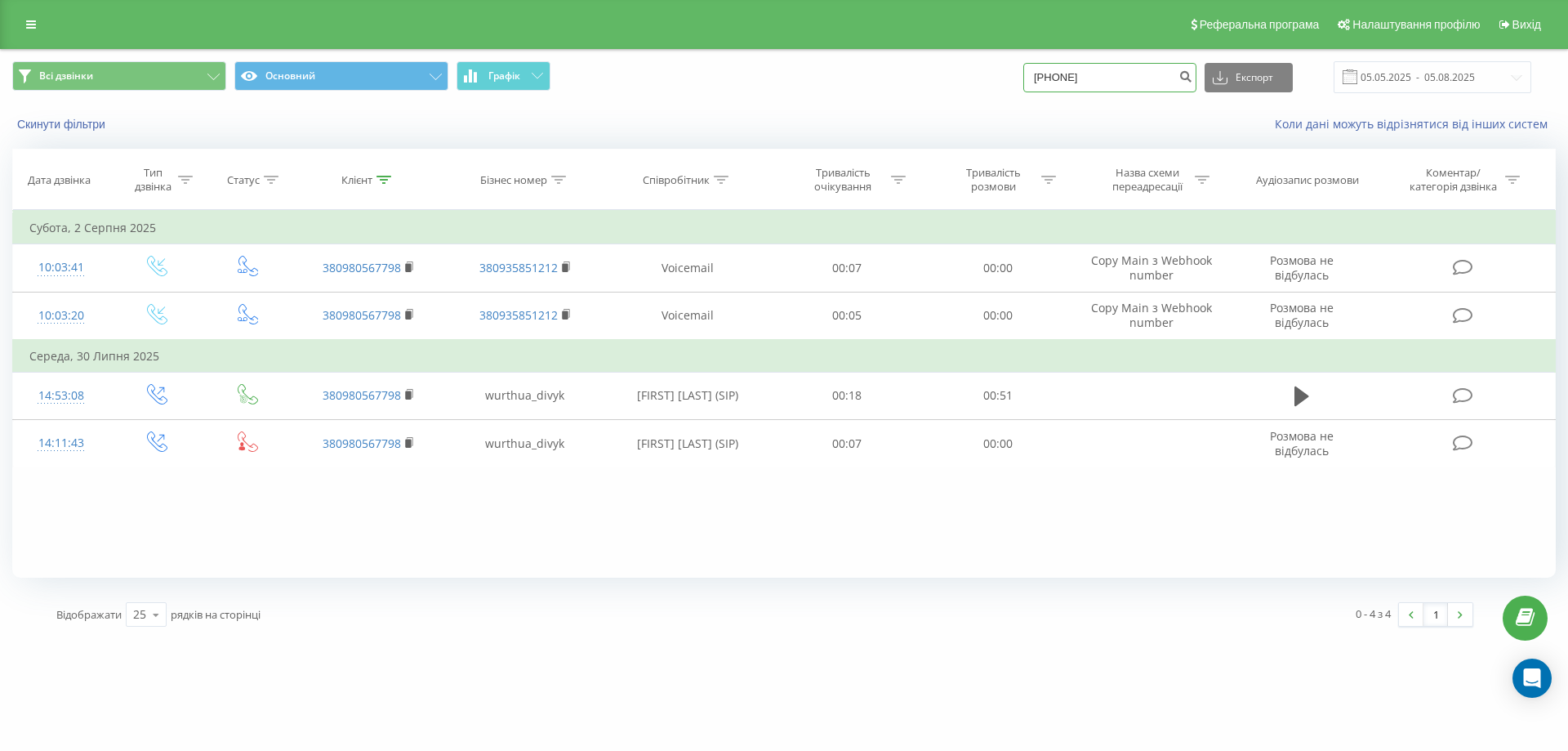 click on "0980567798" at bounding box center [1110, 78] 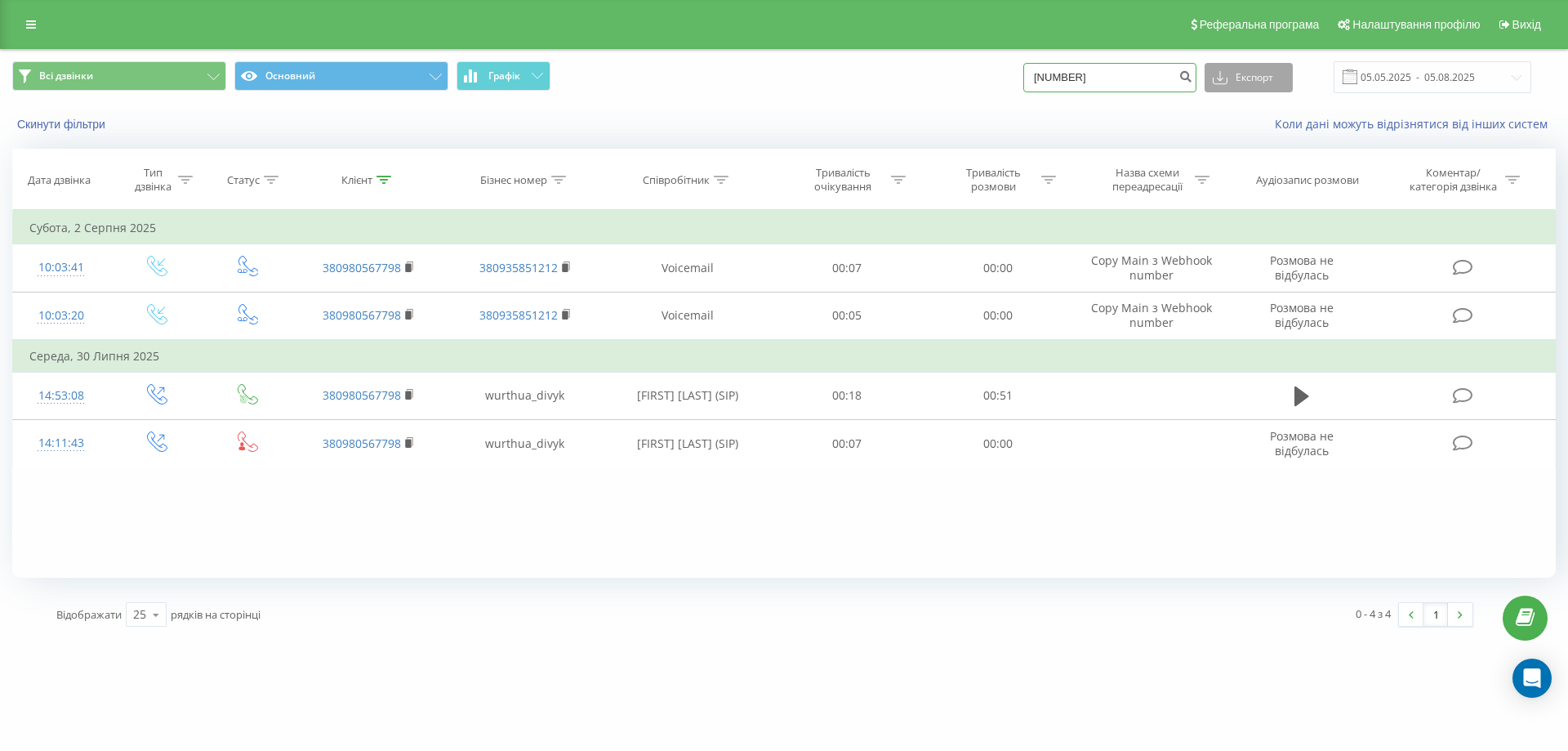 drag, startPoint x: 1086, startPoint y: 78, endPoint x: 1248, endPoint y: 72, distance: 162.1111 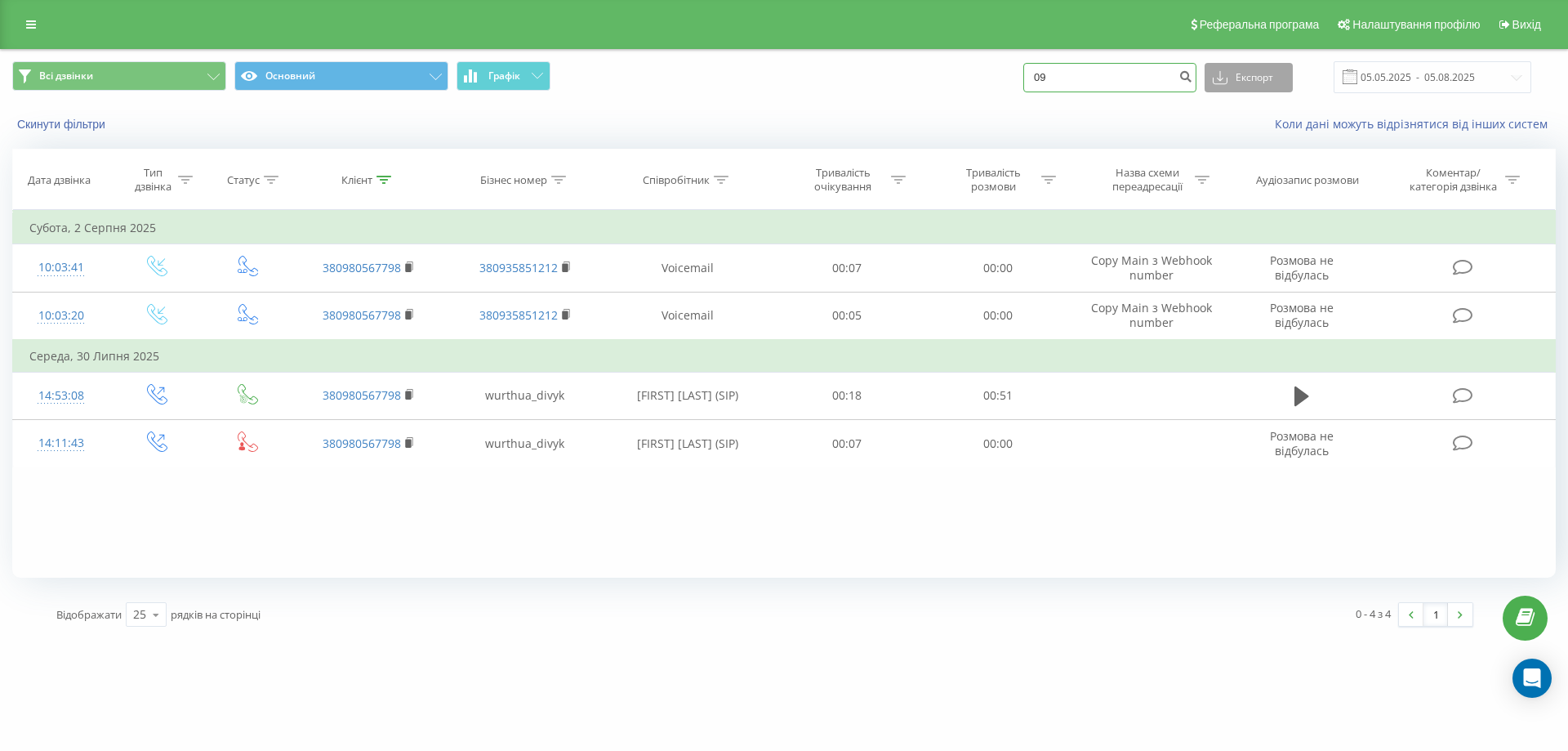 type on "0" 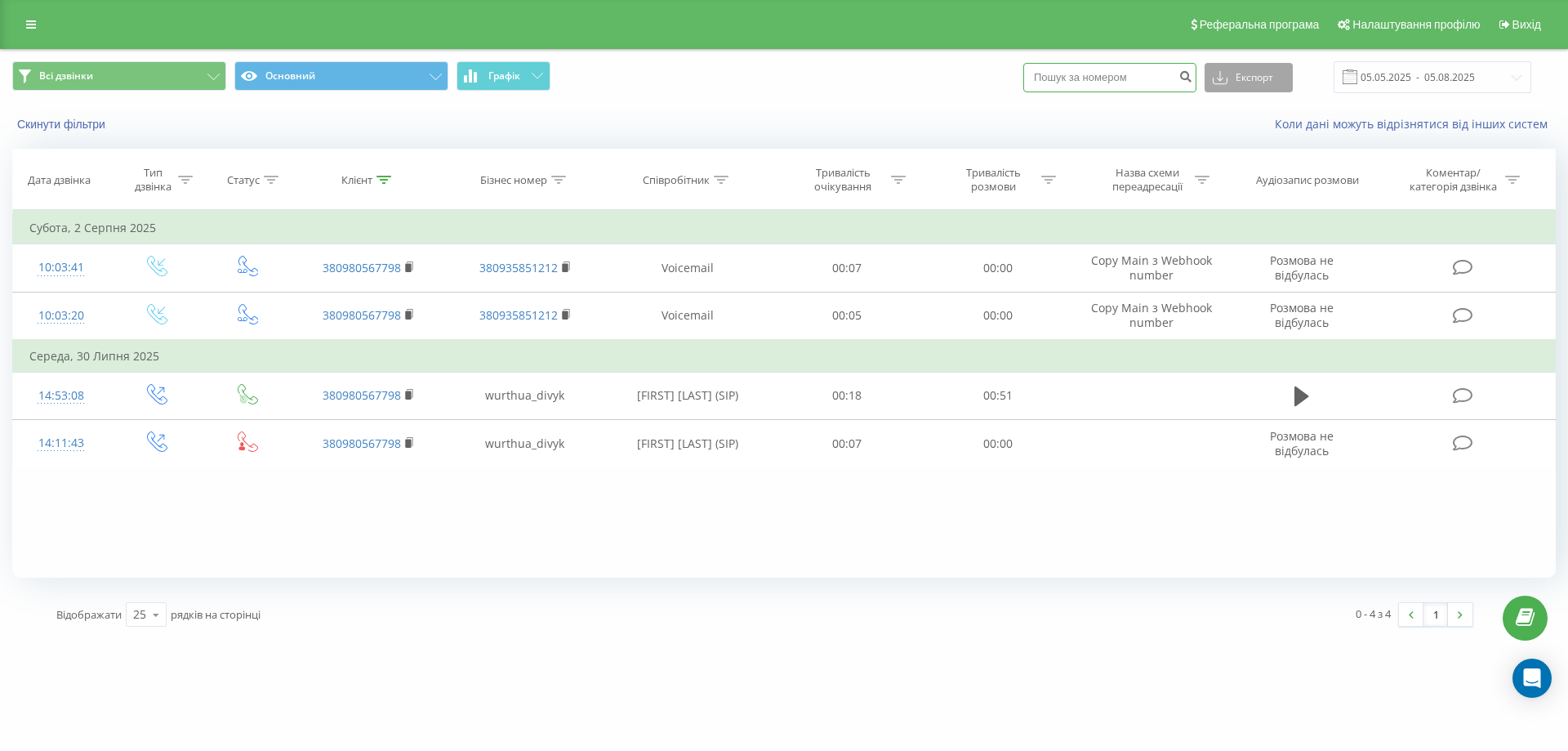 paste on "380980567798" 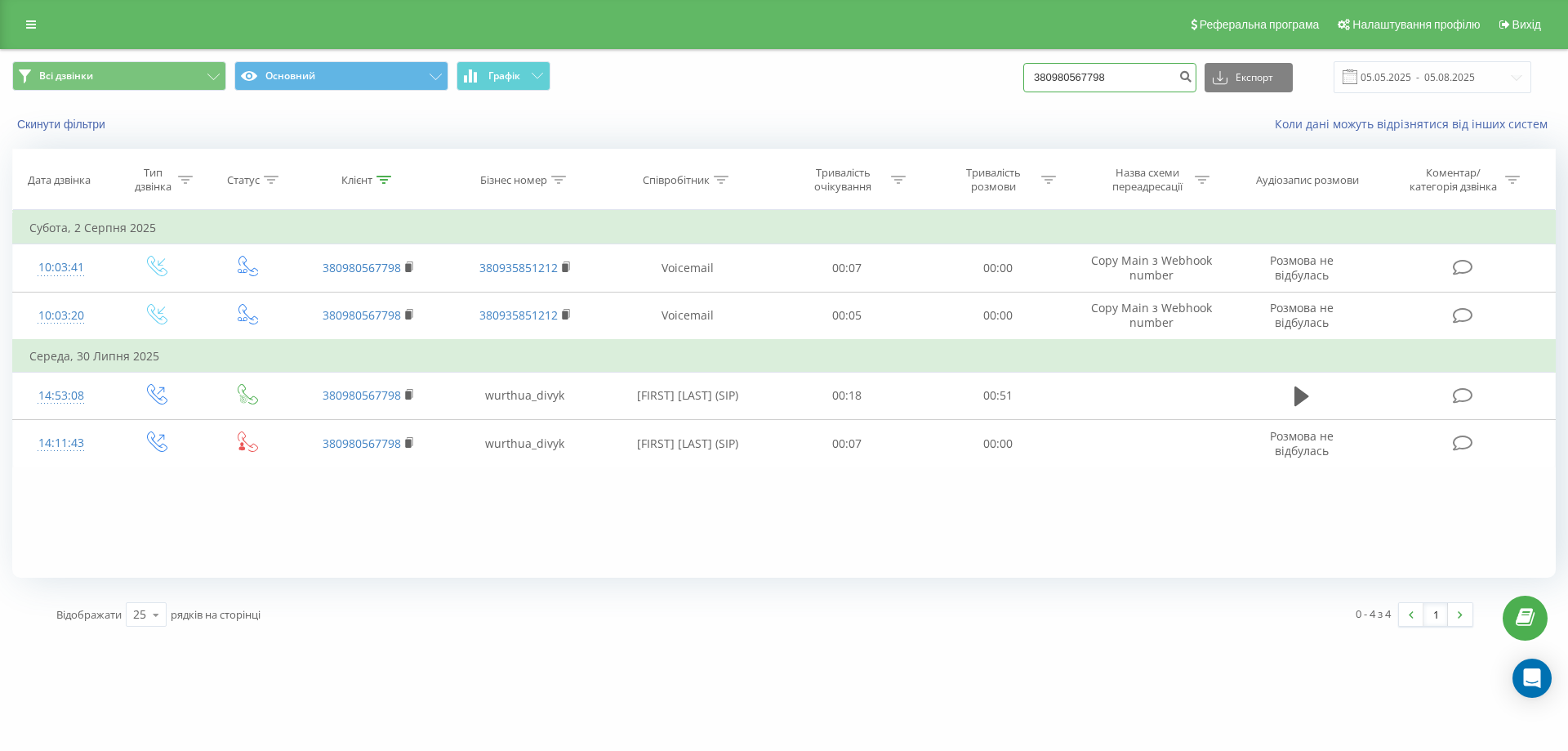 drag, startPoint x: 1062, startPoint y: 78, endPoint x: 1030, endPoint y: 71, distance: 33 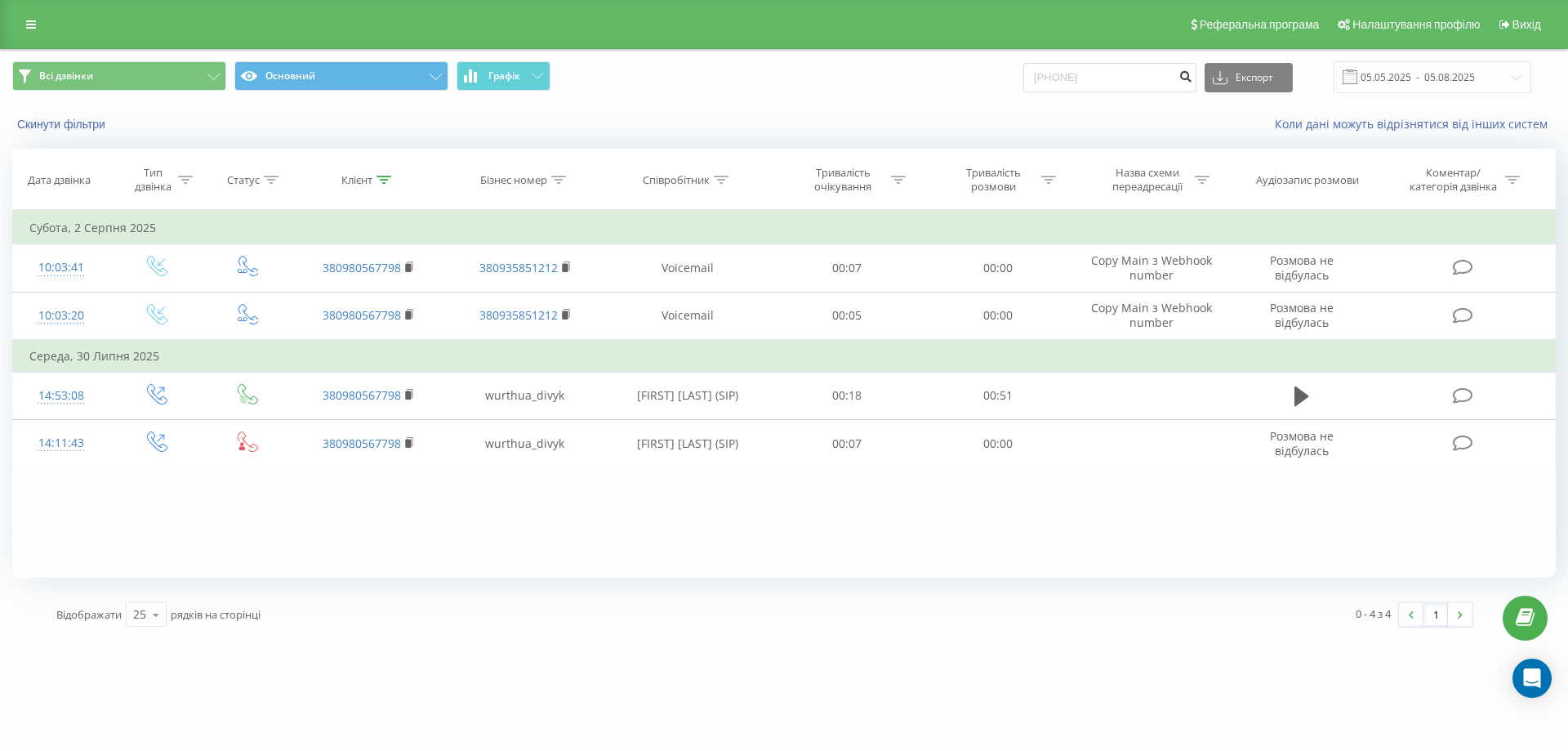 click at bounding box center [1185, 74] 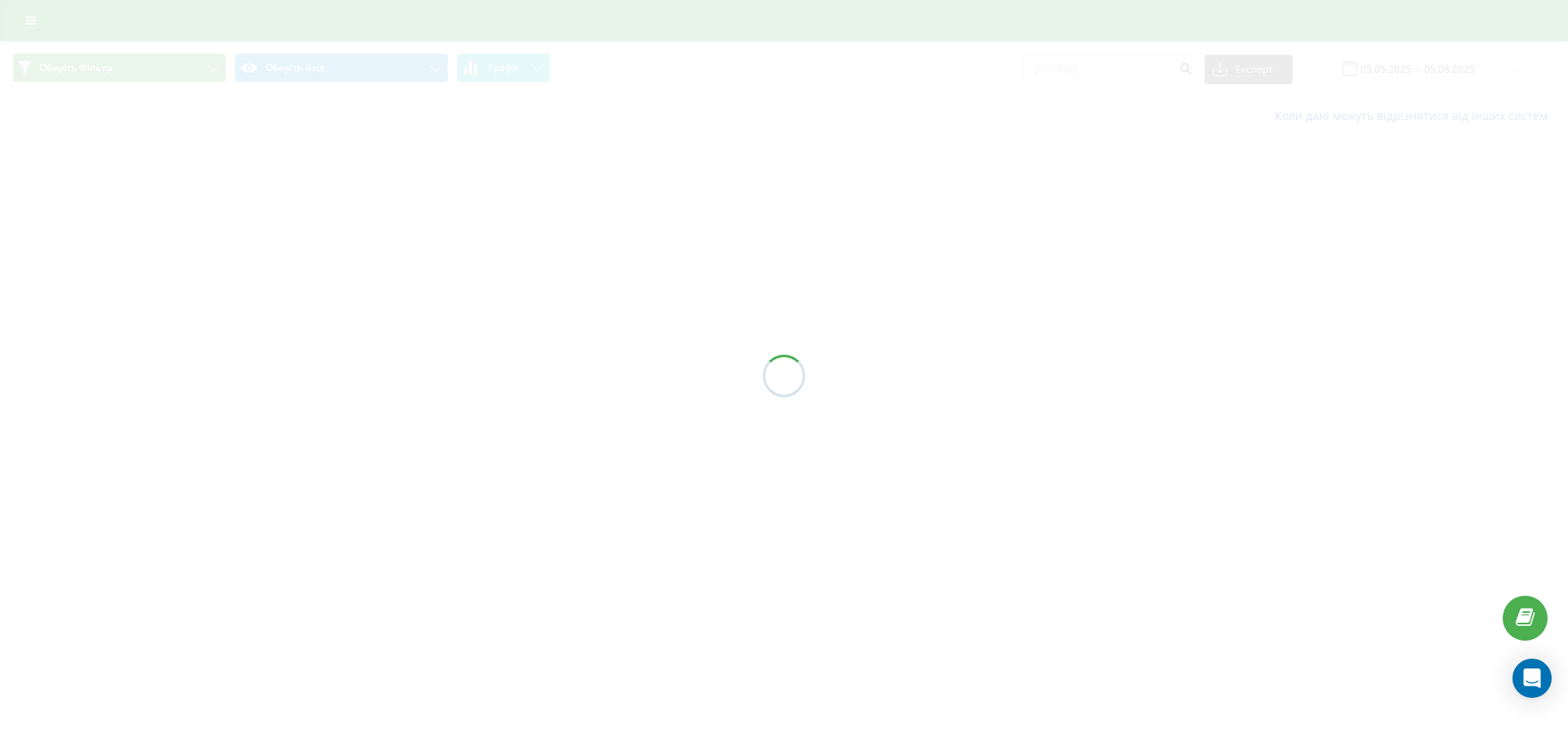 scroll, scrollTop: 0, scrollLeft: 0, axis: both 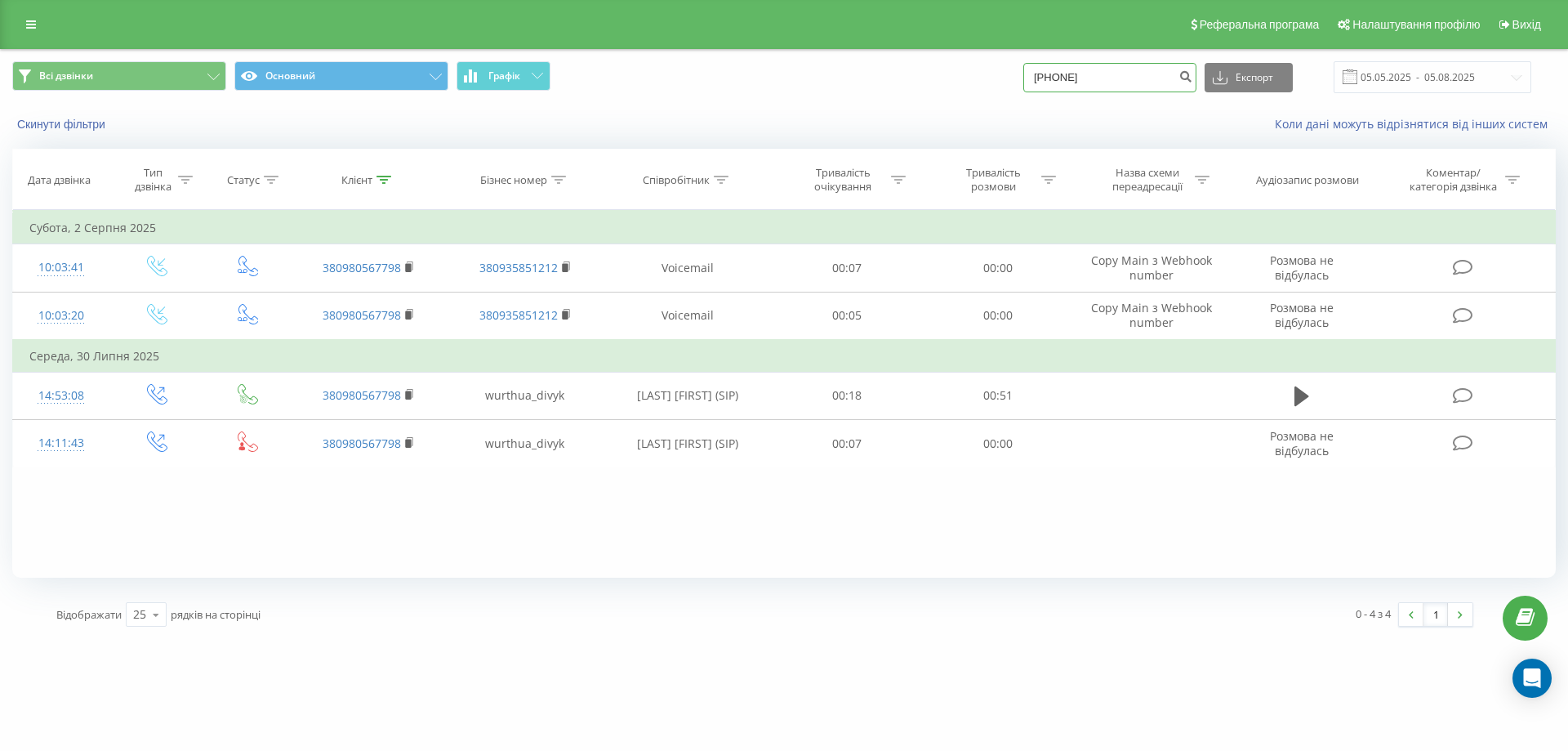 drag, startPoint x: 1123, startPoint y: 74, endPoint x: 951, endPoint y: 54, distance: 173.15889 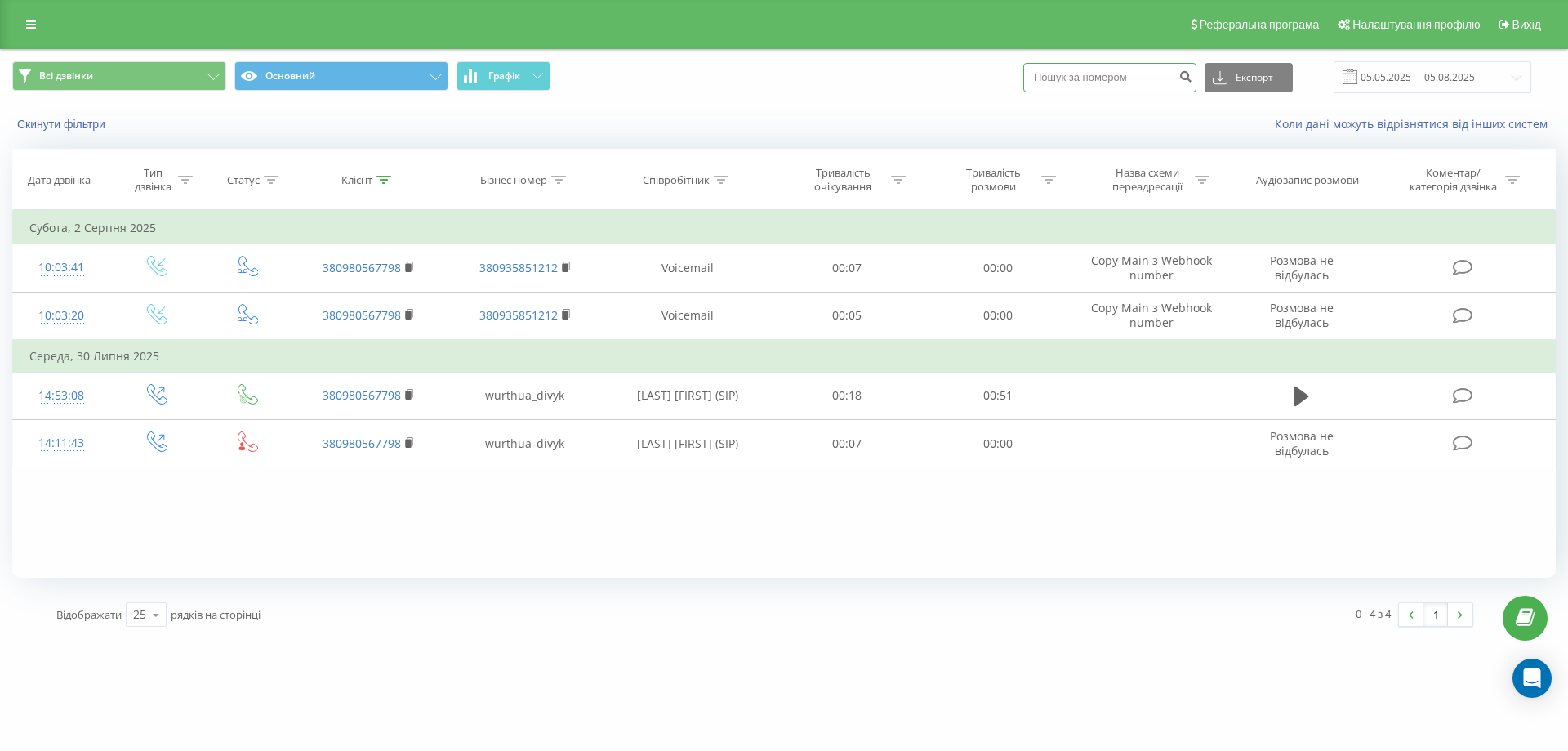 paste on "0980567798" 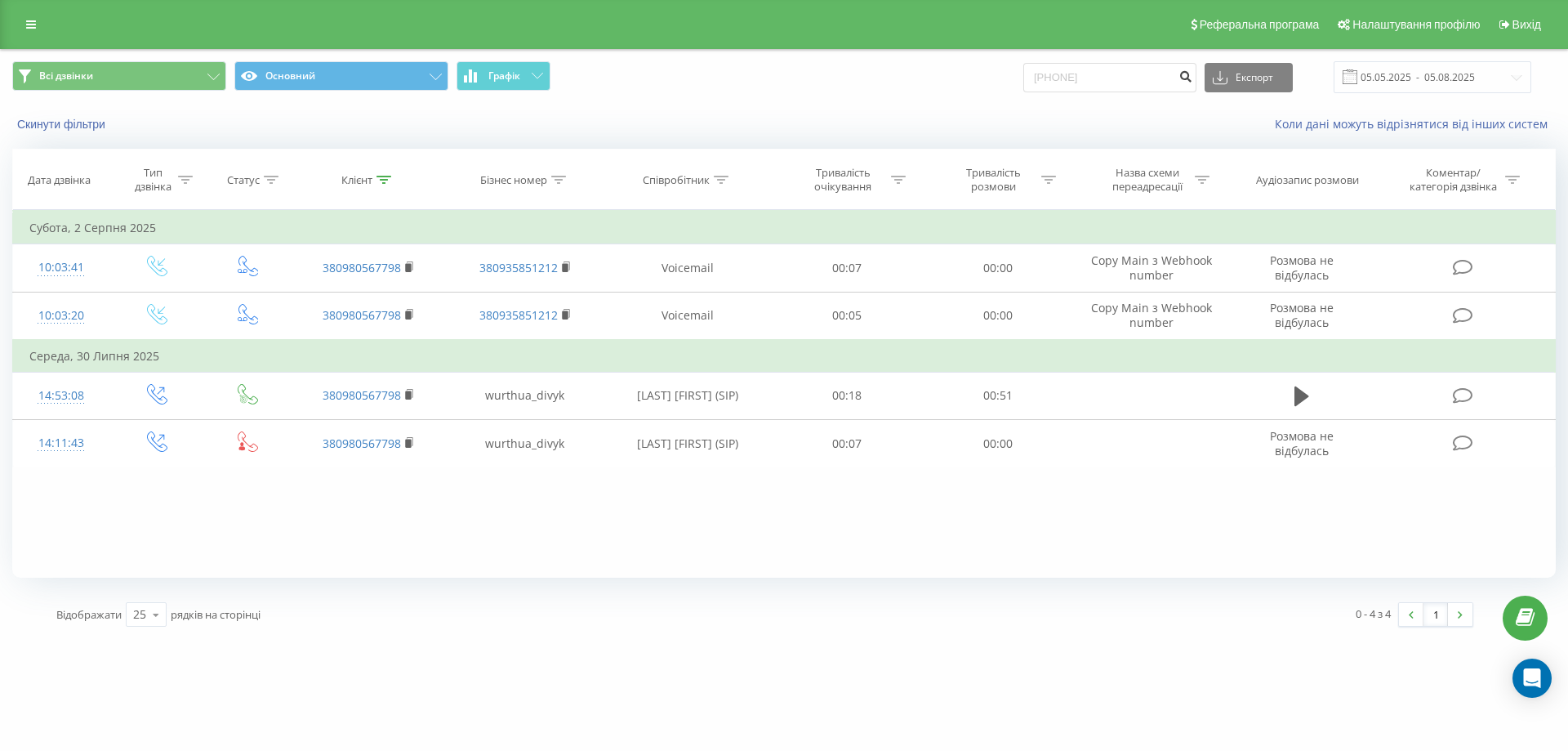 click at bounding box center (1185, 74) 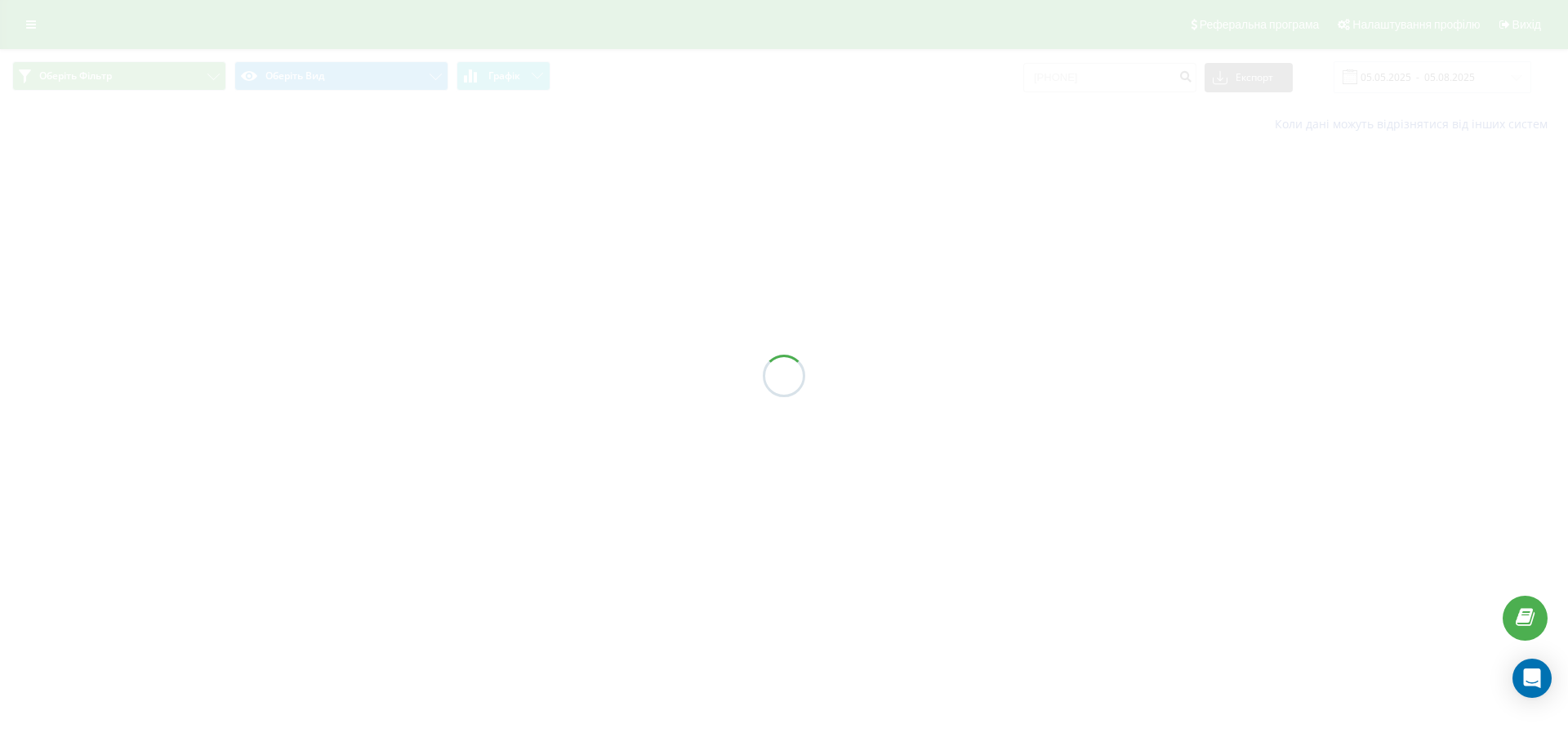 scroll, scrollTop: 0, scrollLeft: 0, axis: both 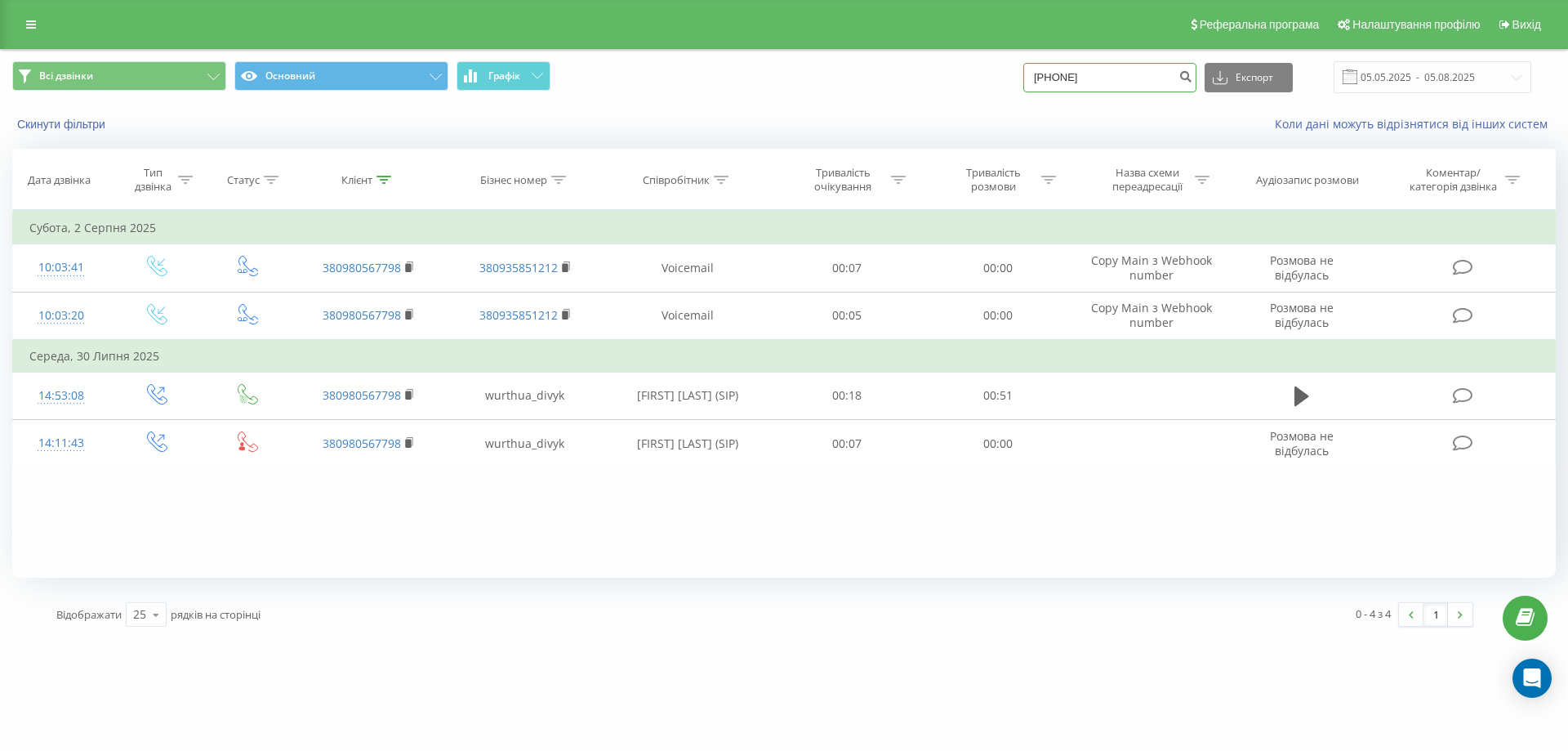 drag, startPoint x: 1117, startPoint y: 81, endPoint x: 967, endPoint y: 54, distance: 152.41063 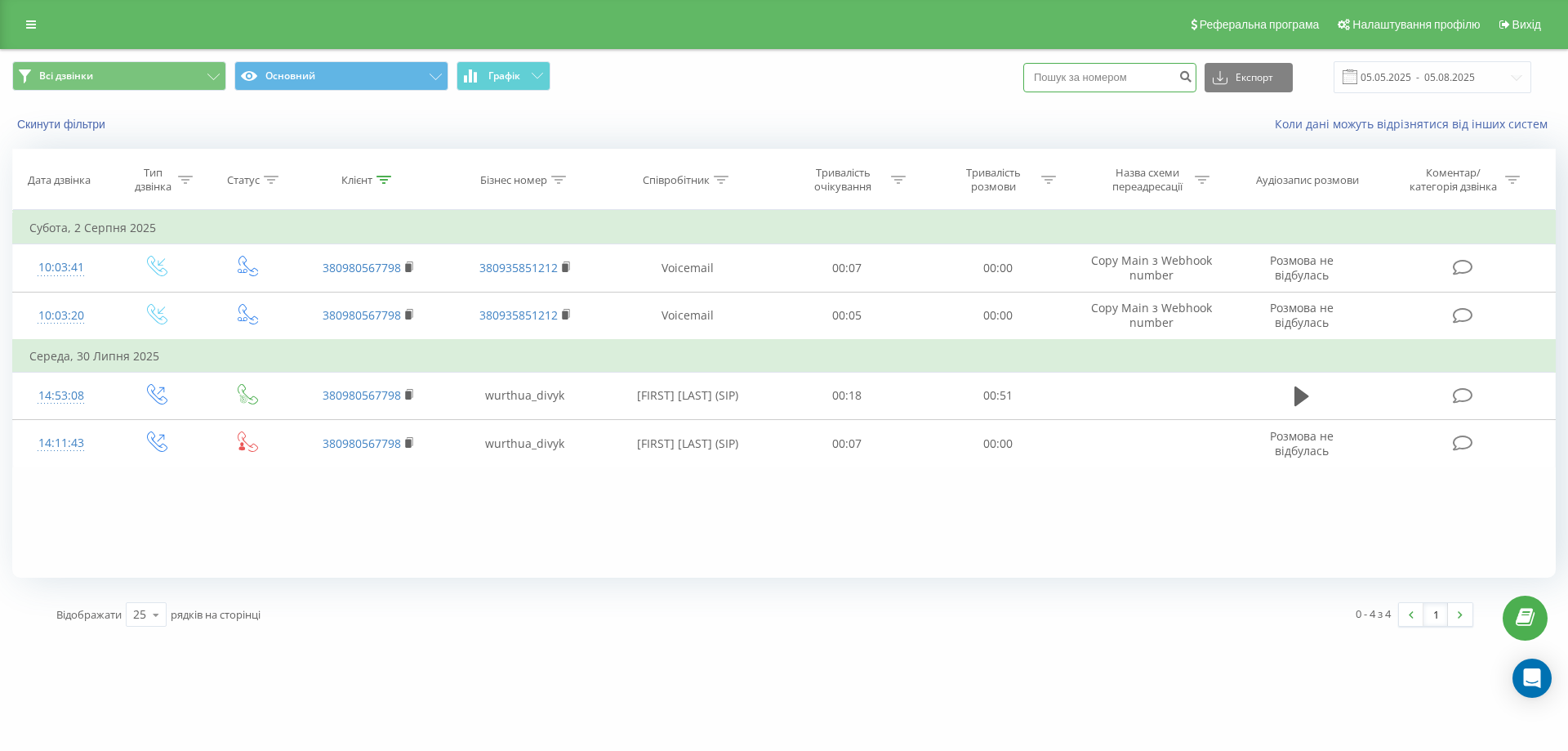 paste on "380739941648" 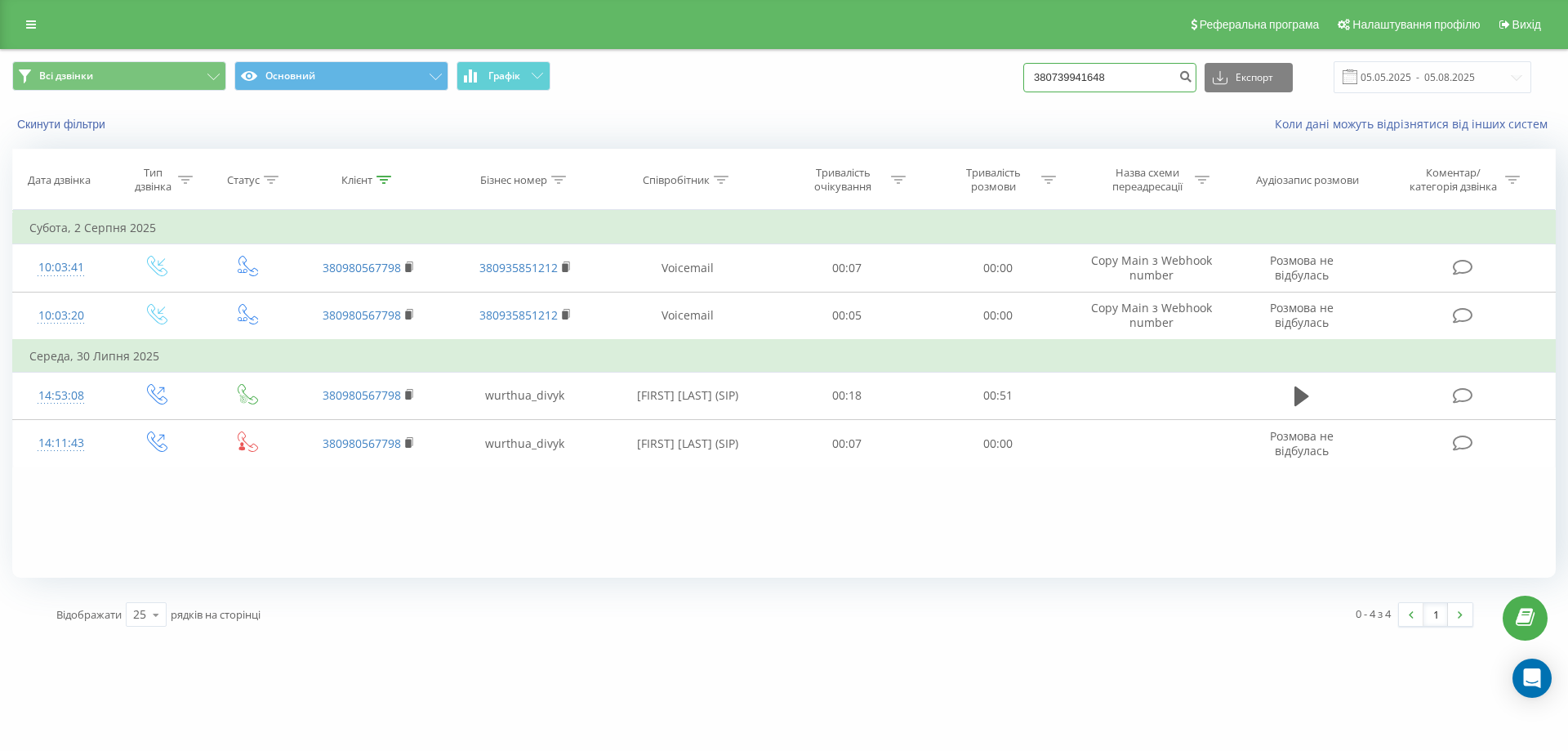 drag, startPoint x: 1060, startPoint y: 74, endPoint x: 1024, endPoint y: 69, distance: 36.345564 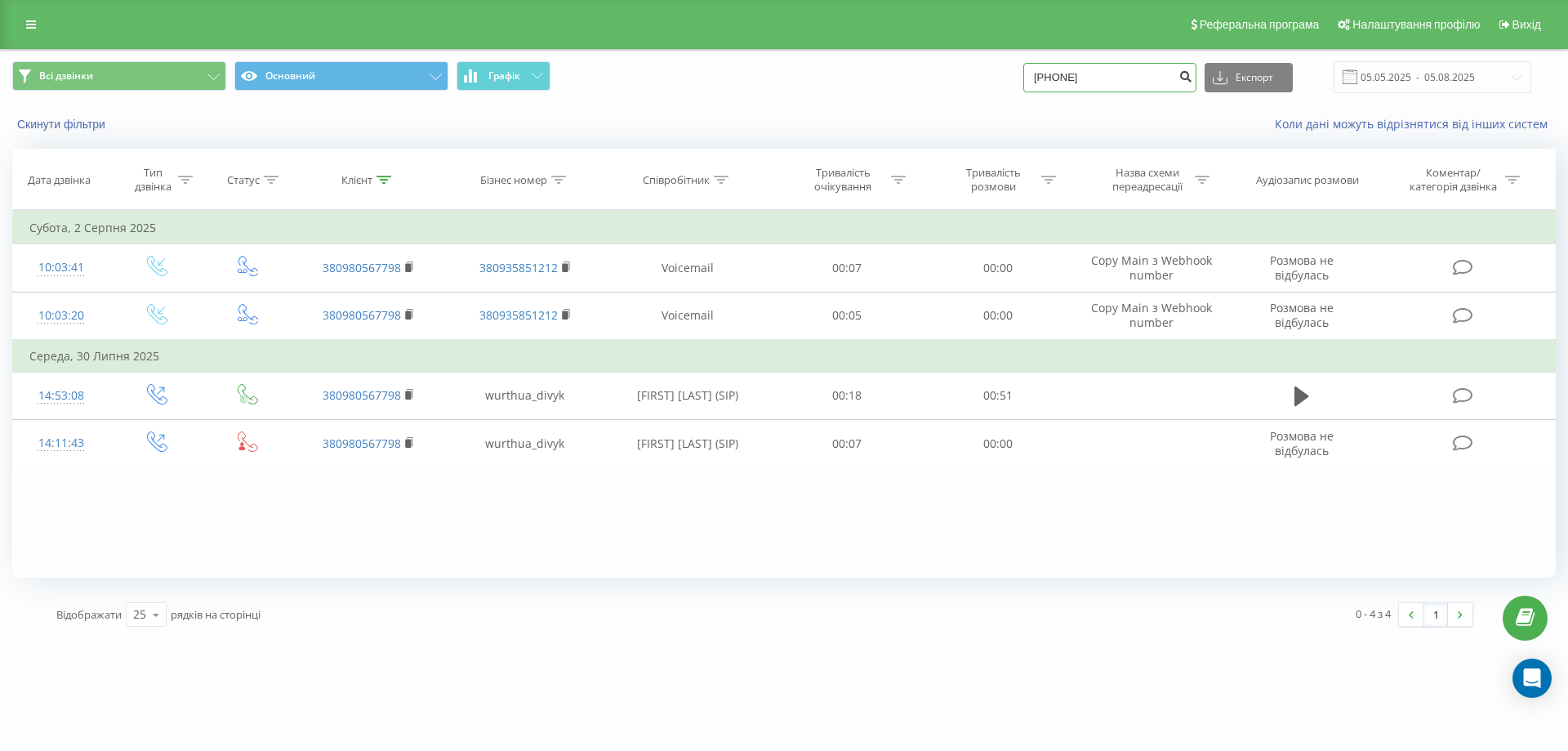 type on "0739941648" 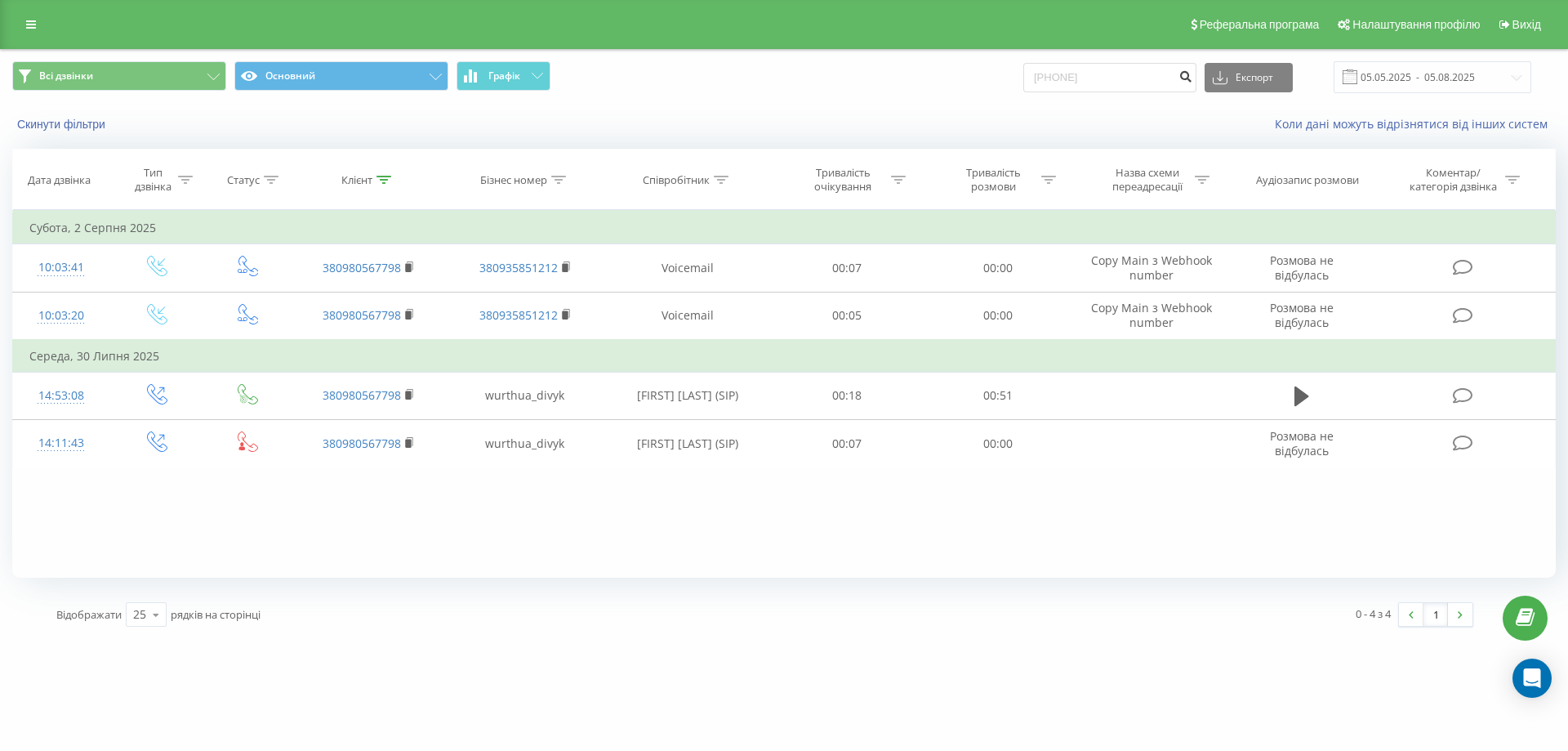 click at bounding box center (1185, 74) 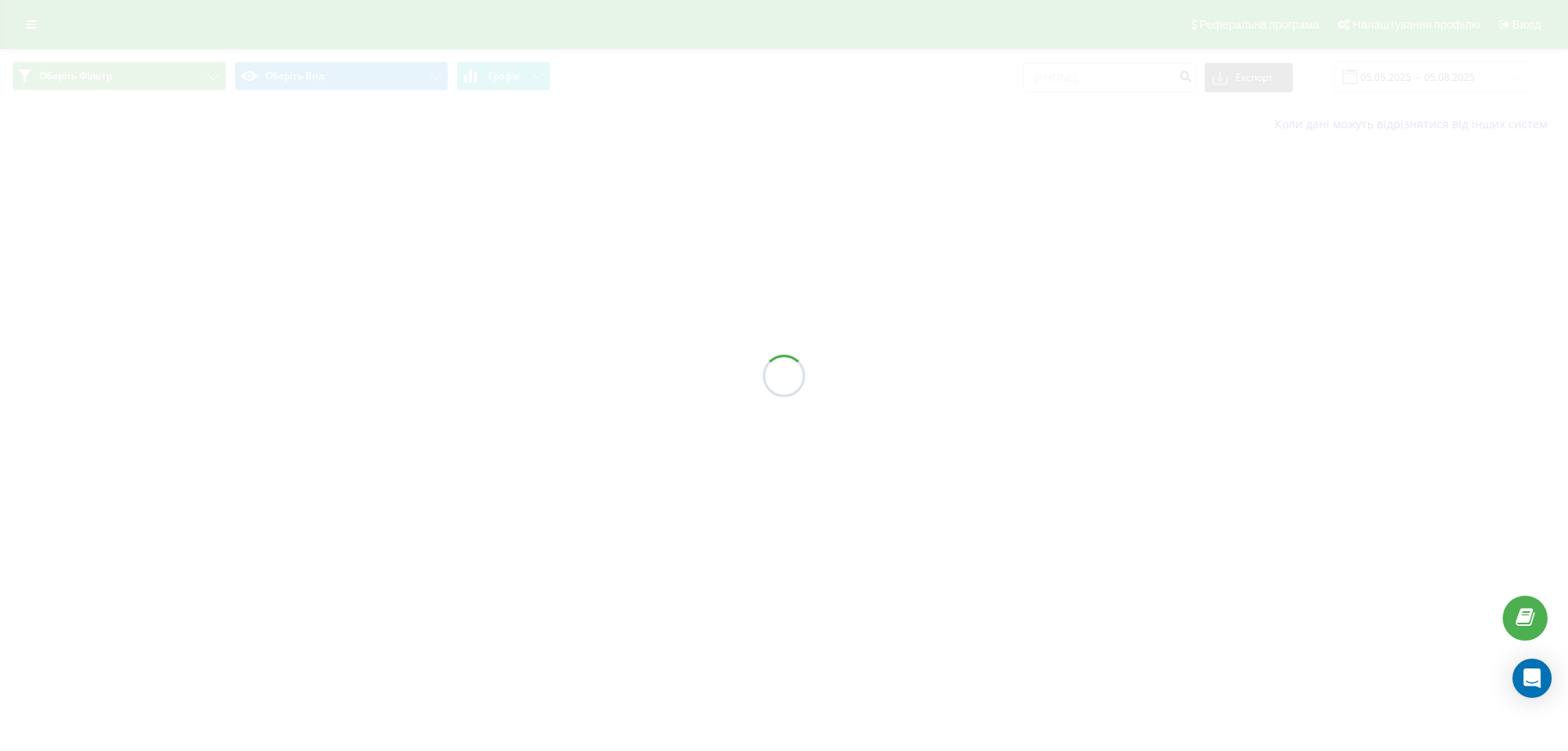 scroll, scrollTop: 0, scrollLeft: 0, axis: both 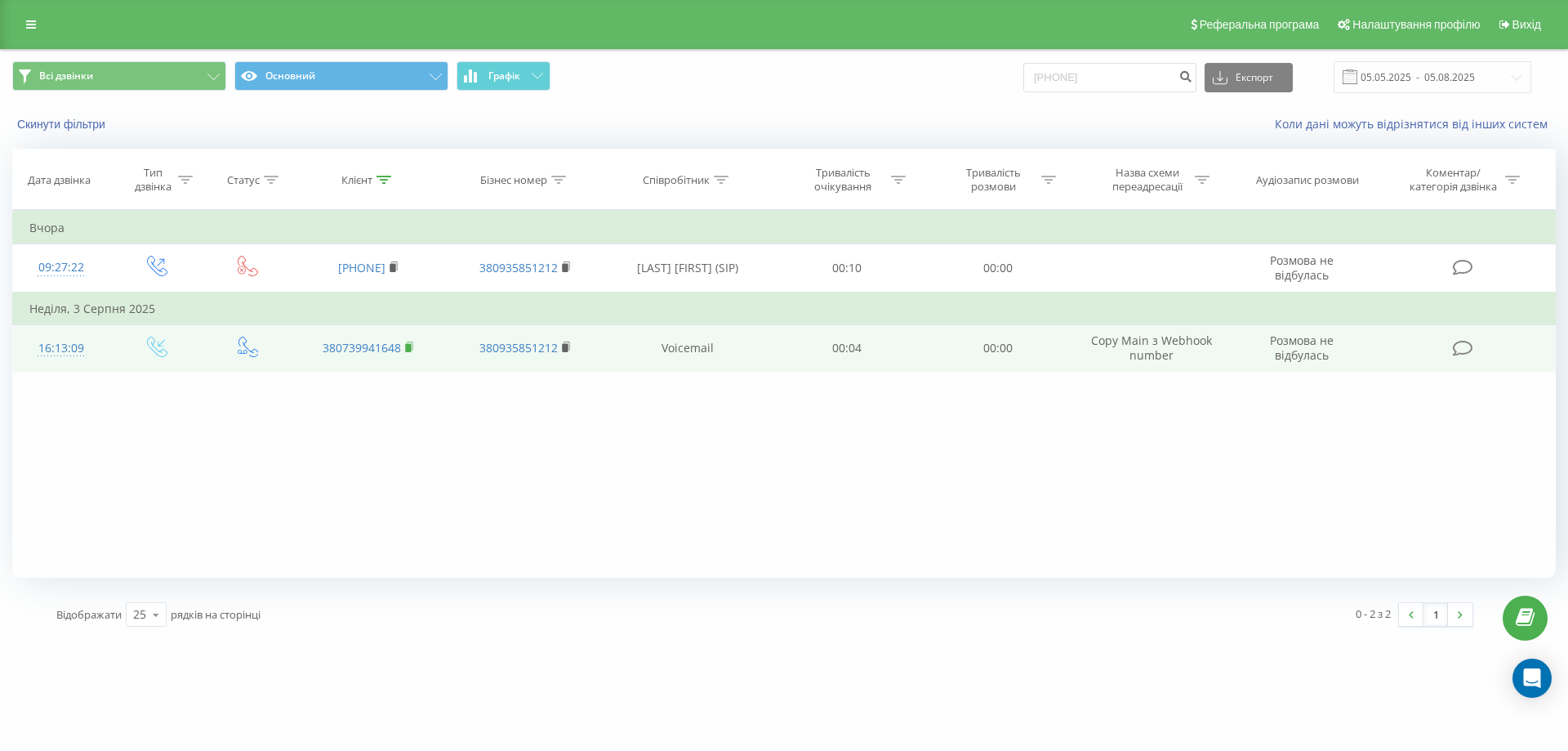click 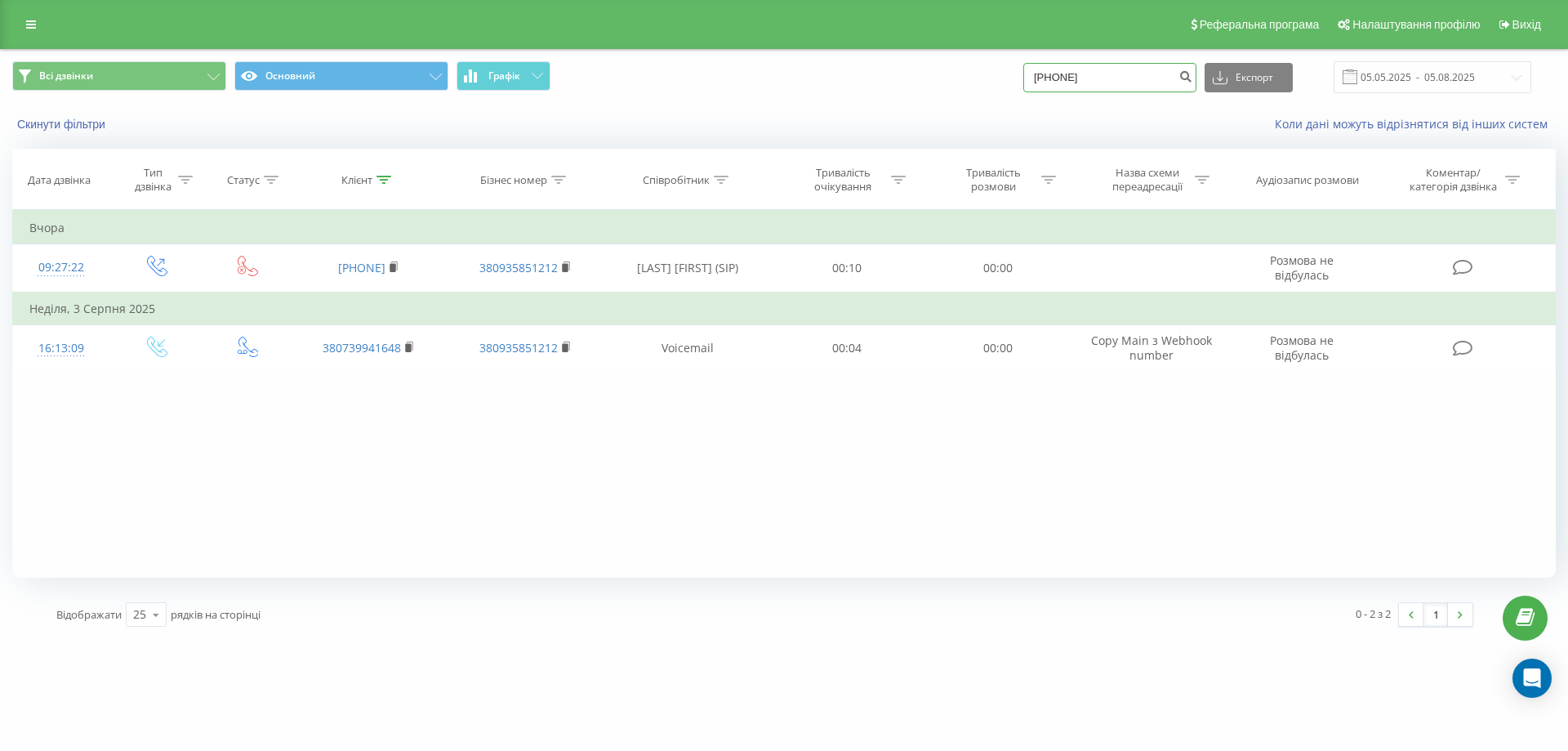 drag, startPoint x: 1034, startPoint y: 66, endPoint x: 941, endPoint y: 55, distance: 93.64828 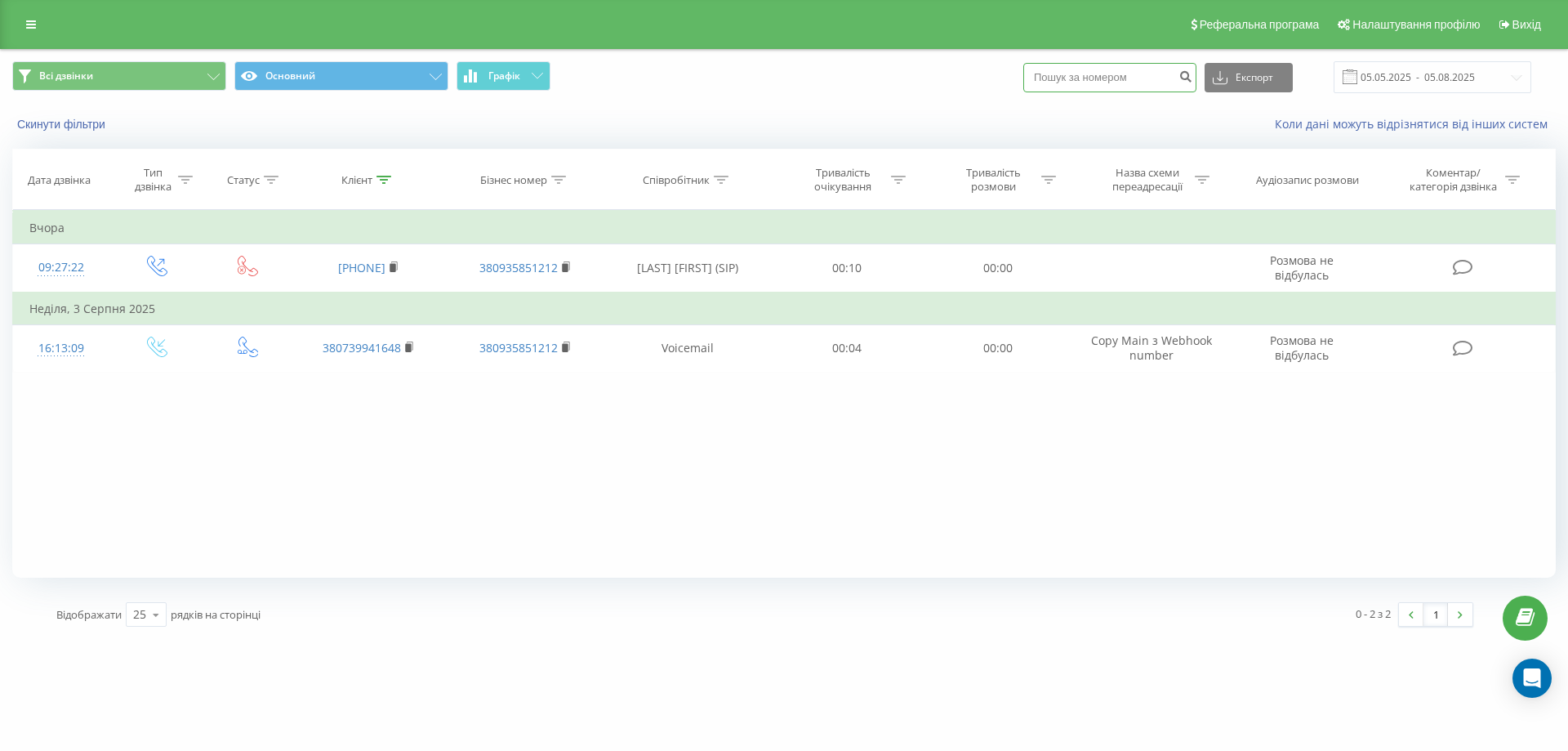 paste on "380636658330" 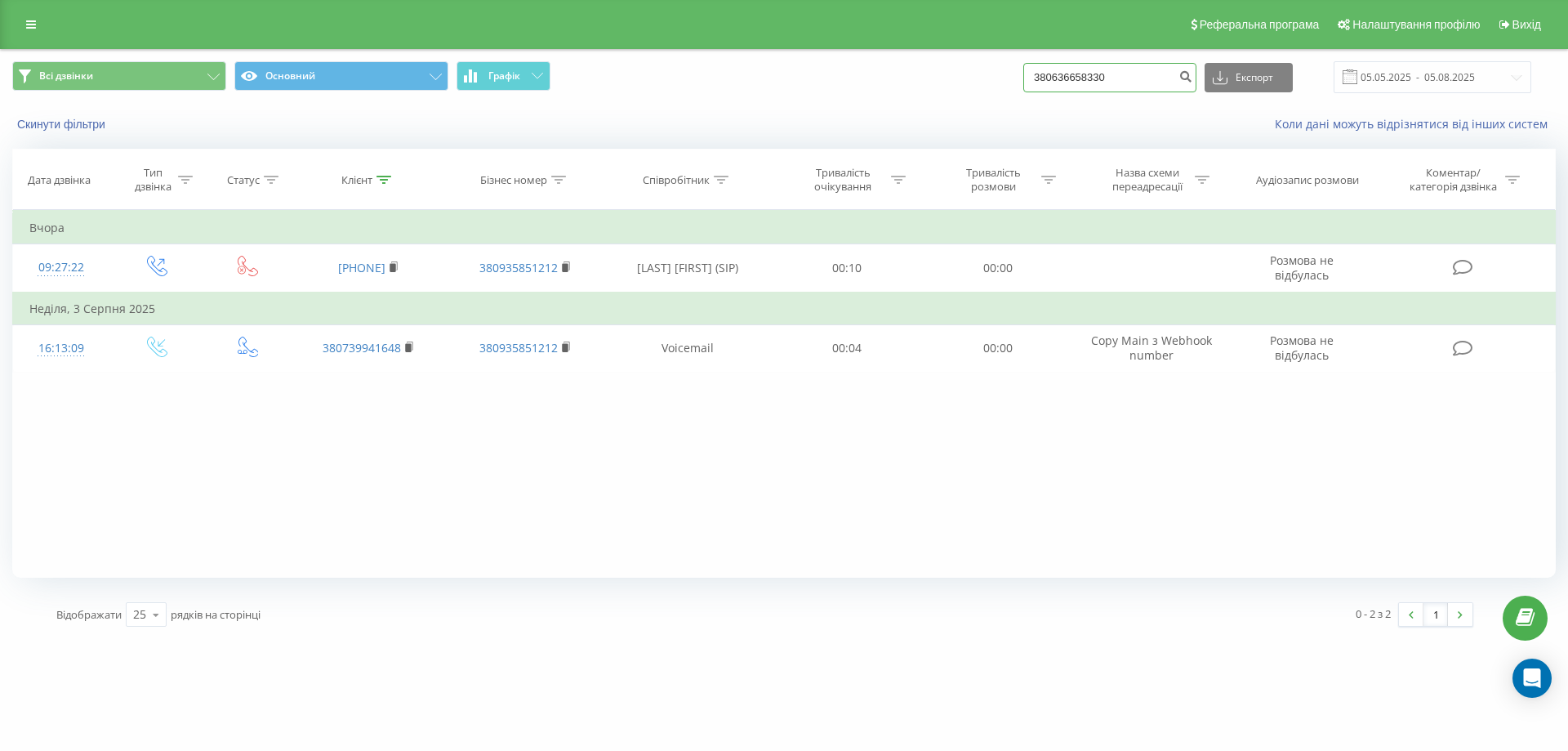 drag, startPoint x: 1062, startPoint y: 78, endPoint x: 969, endPoint y: 66, distance: 93.771 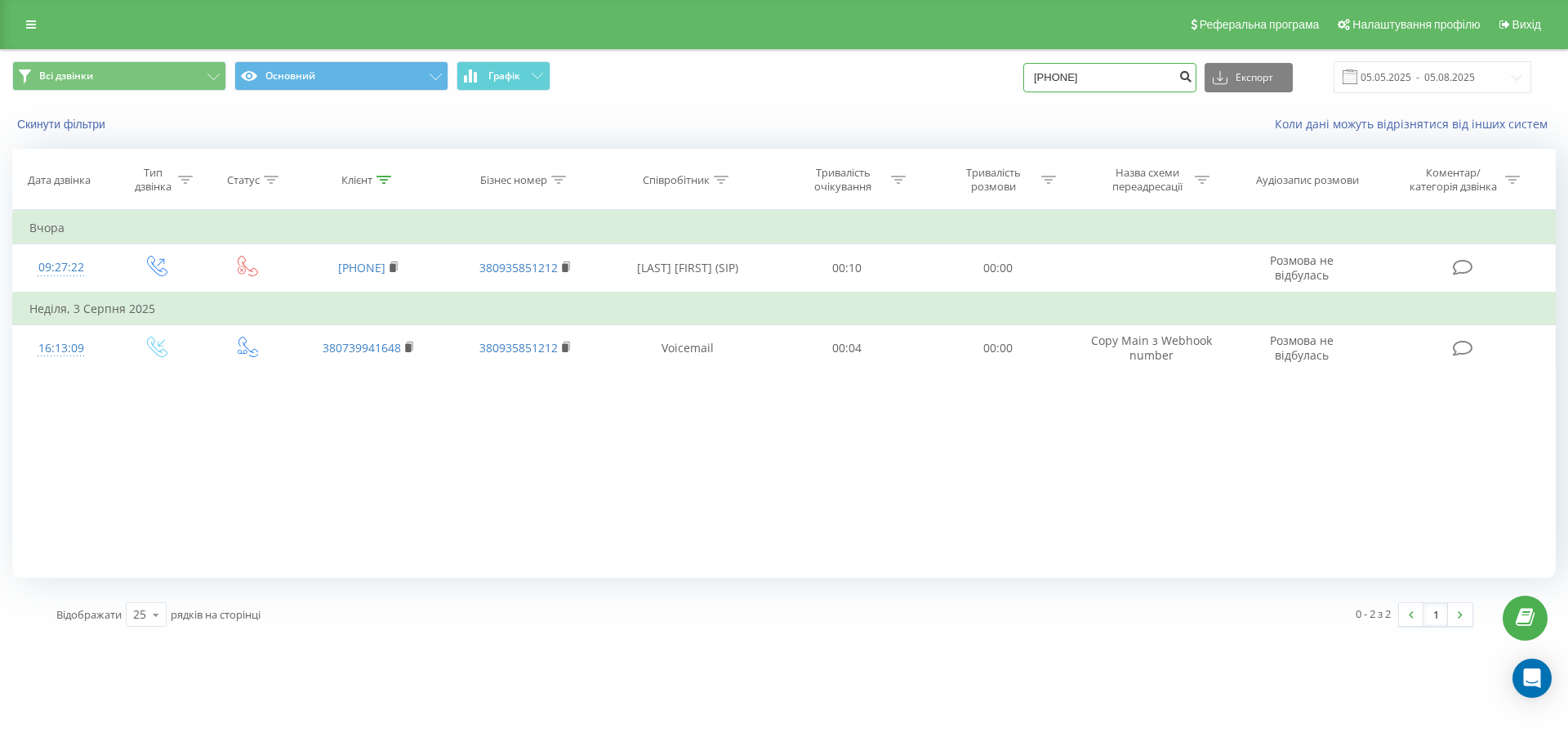 type on "0636658330" 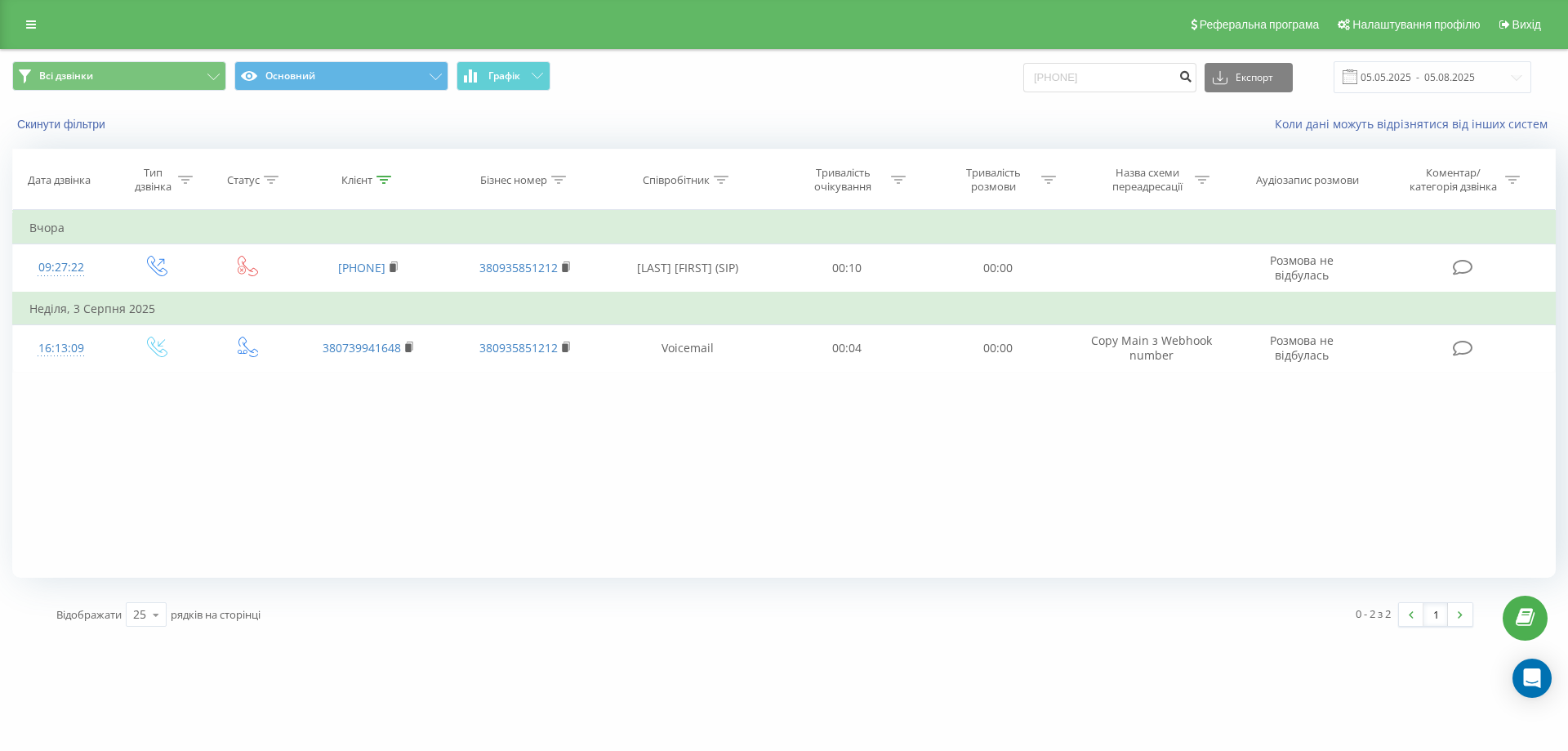 click at bounding box center (1185, 74) 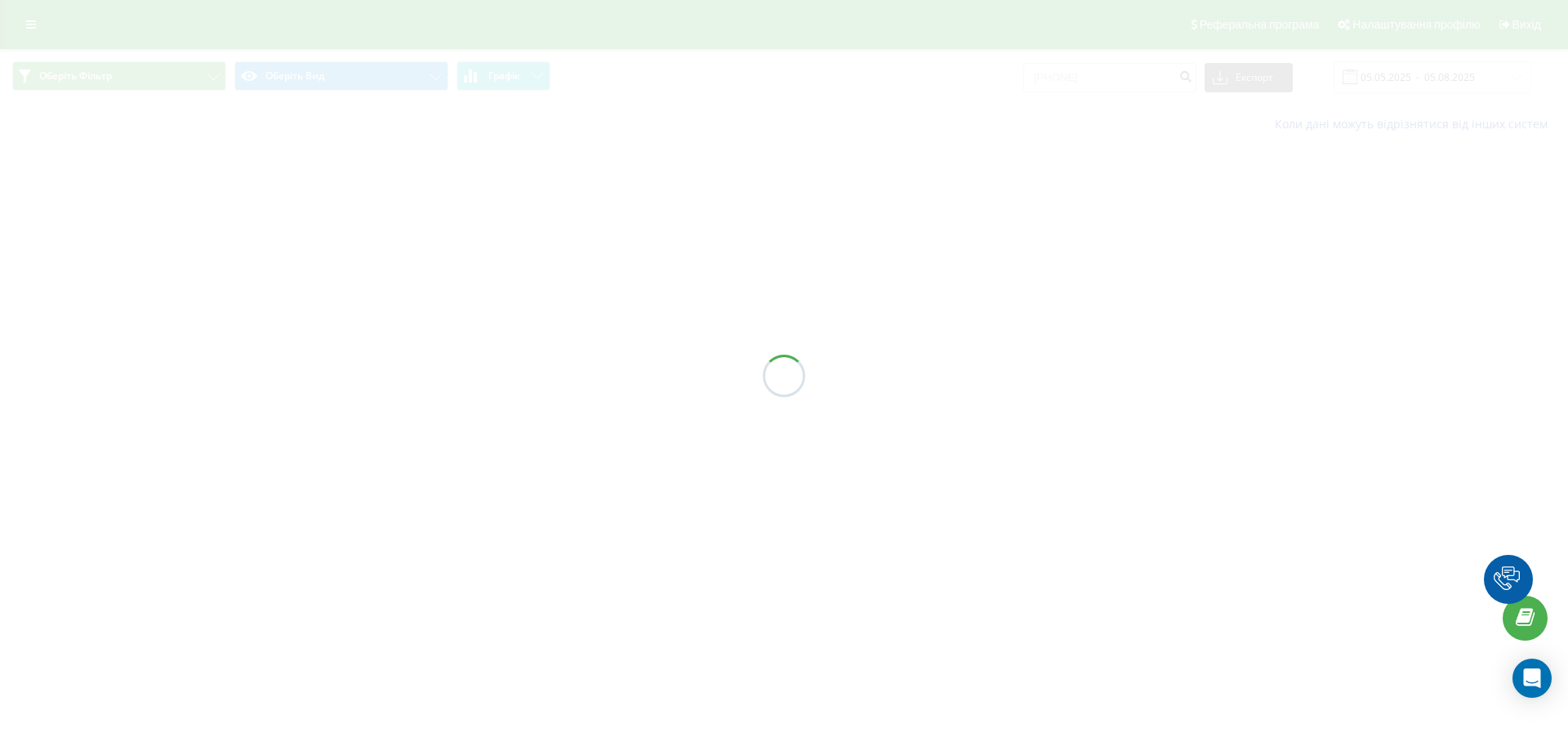 scroll, scrollTop: 0, scrollLeft: 0, axis: both 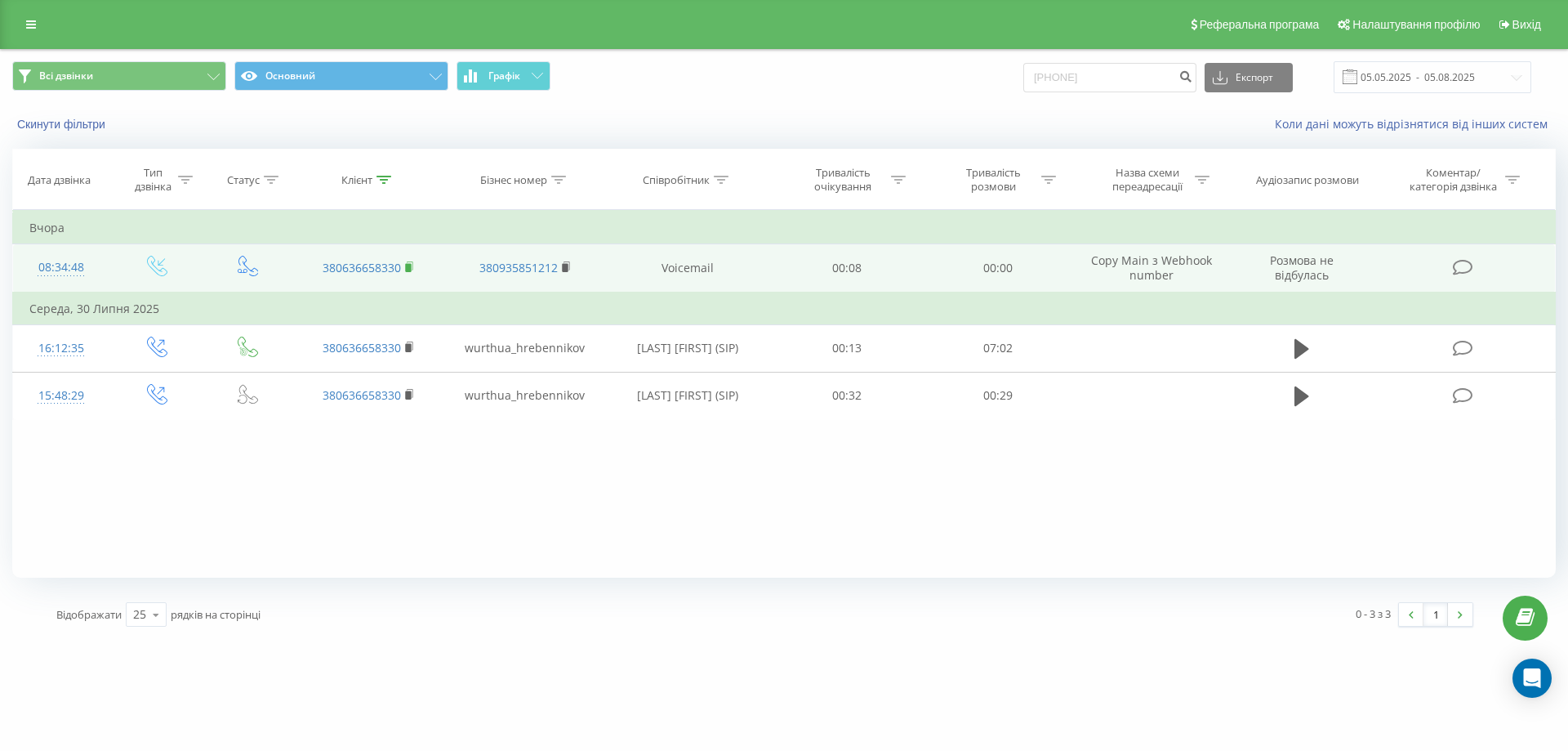 click 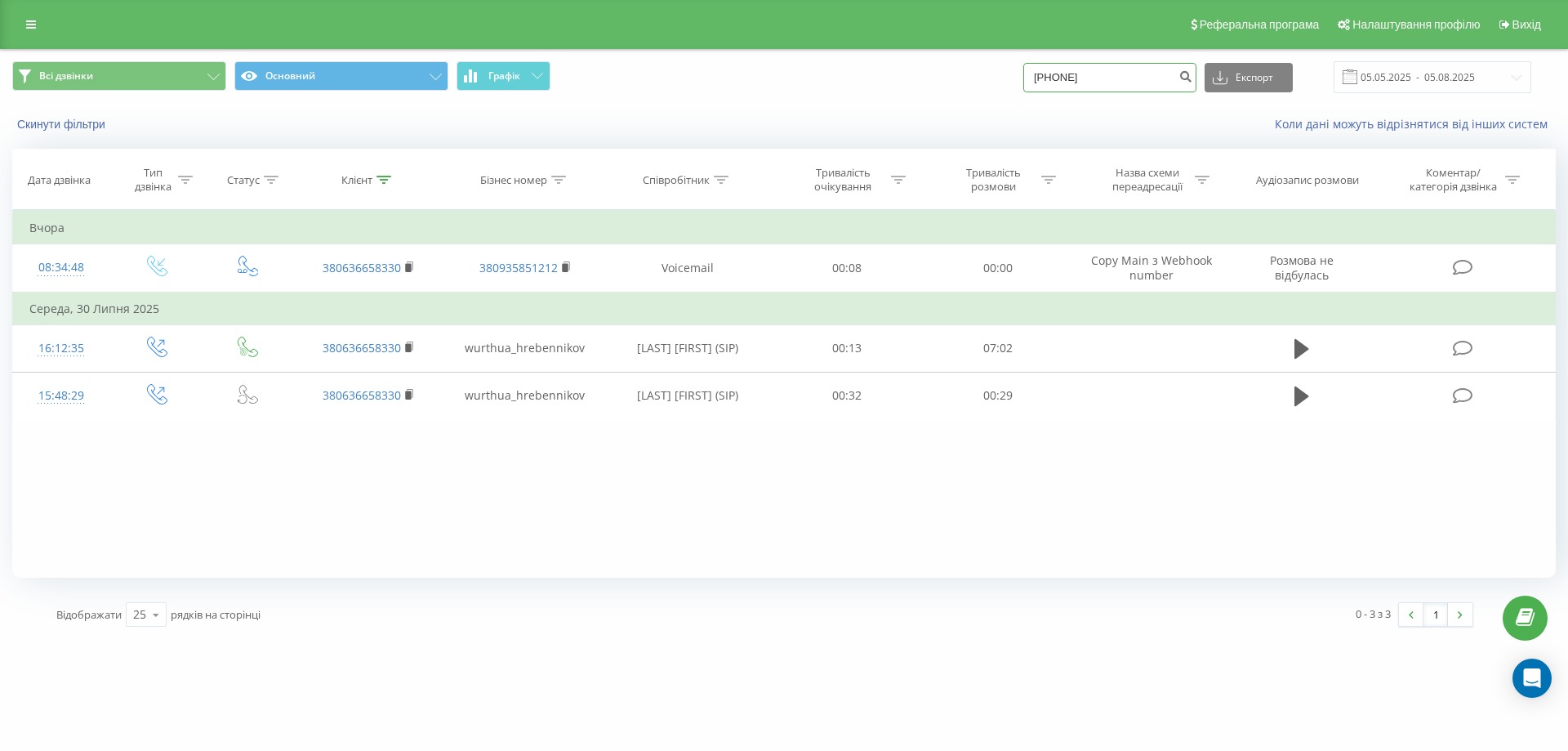 drag, startPoint x: 1113, startPoint y: 83, endPoint x: 966, endPoint y: 52, distance: 150.23315 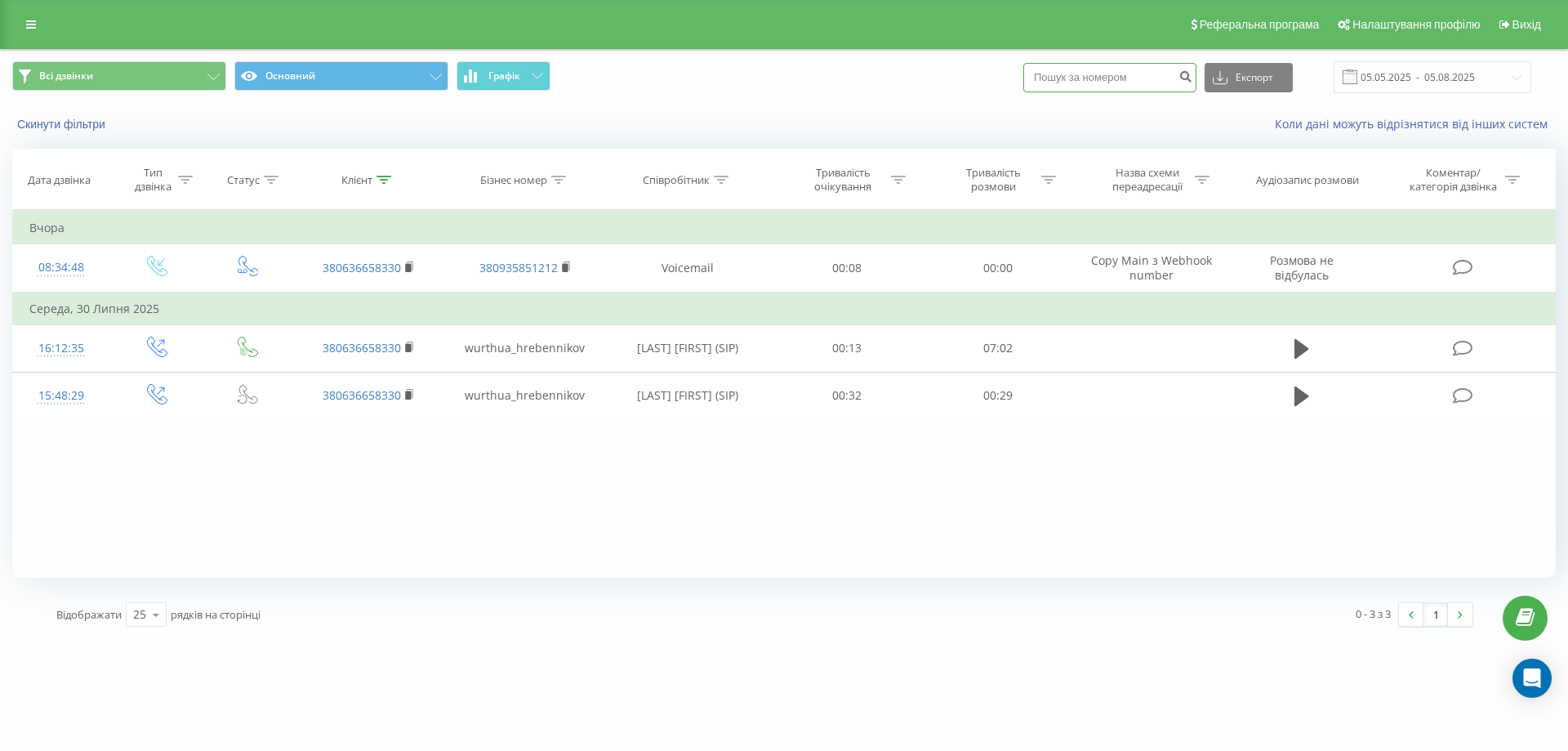 paste on "[PHONE]" 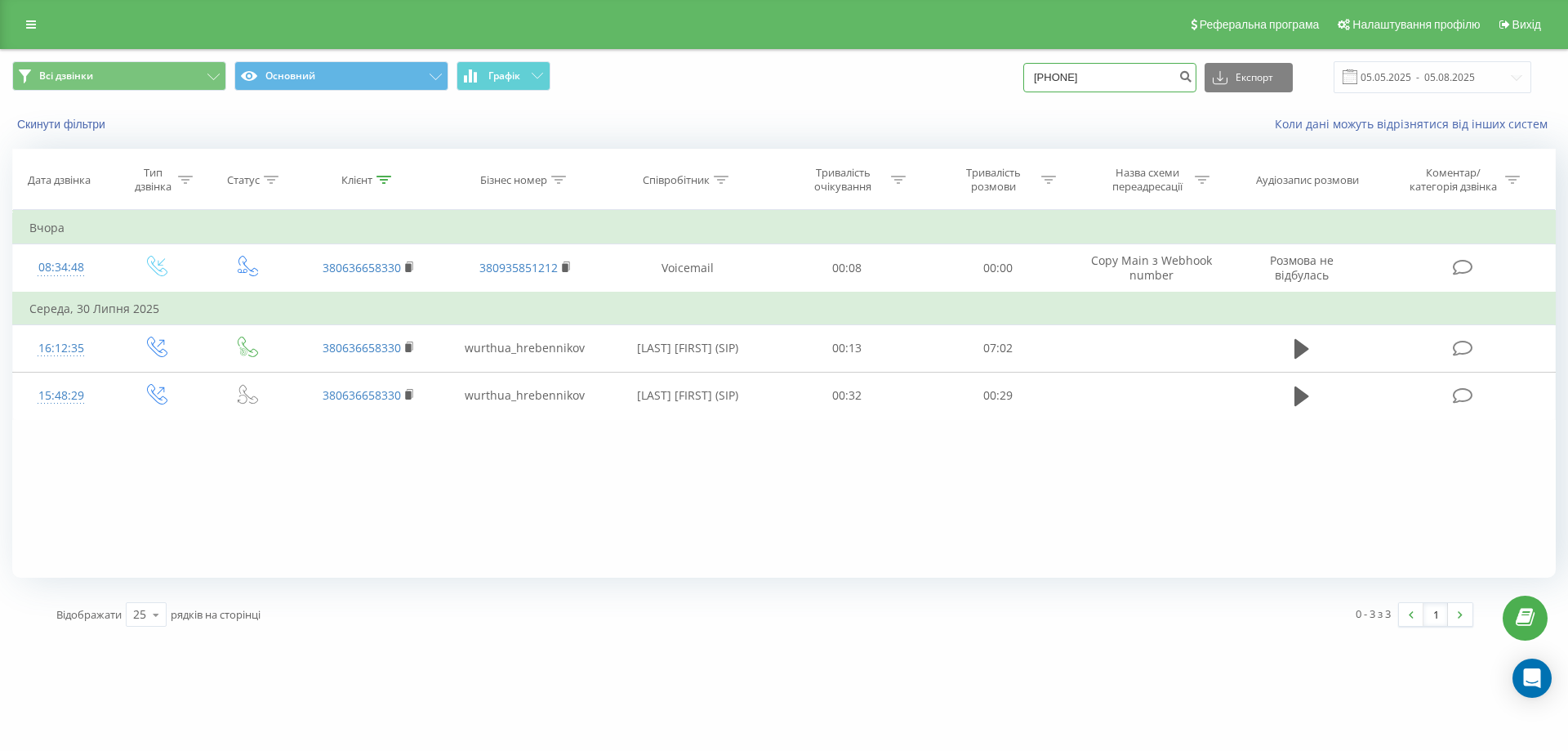 drag, startPoint x: 1062, startPoint y: 82, endPoint x: 1004, endPoint y: 74, distance: 58.549125 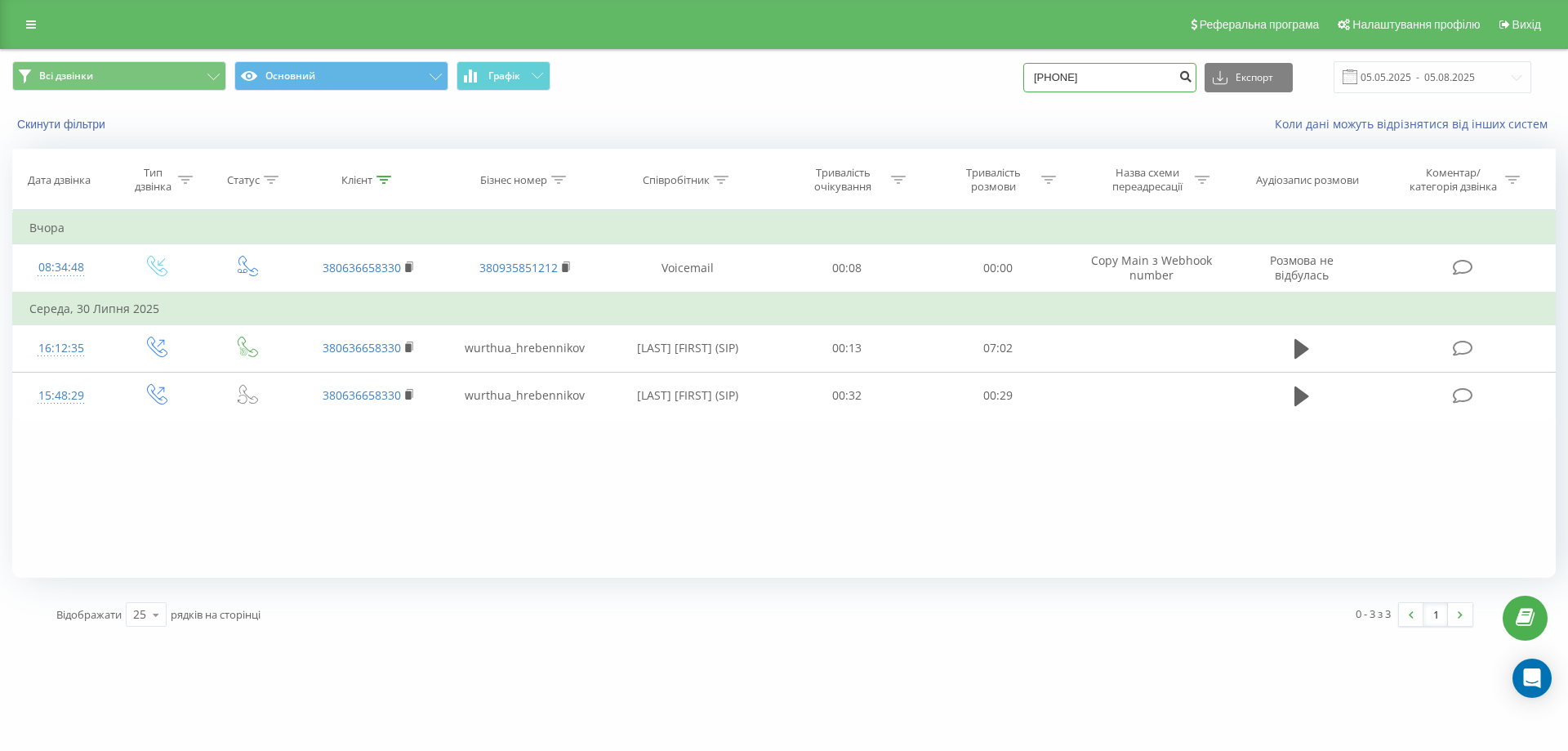 type on "0963895401" 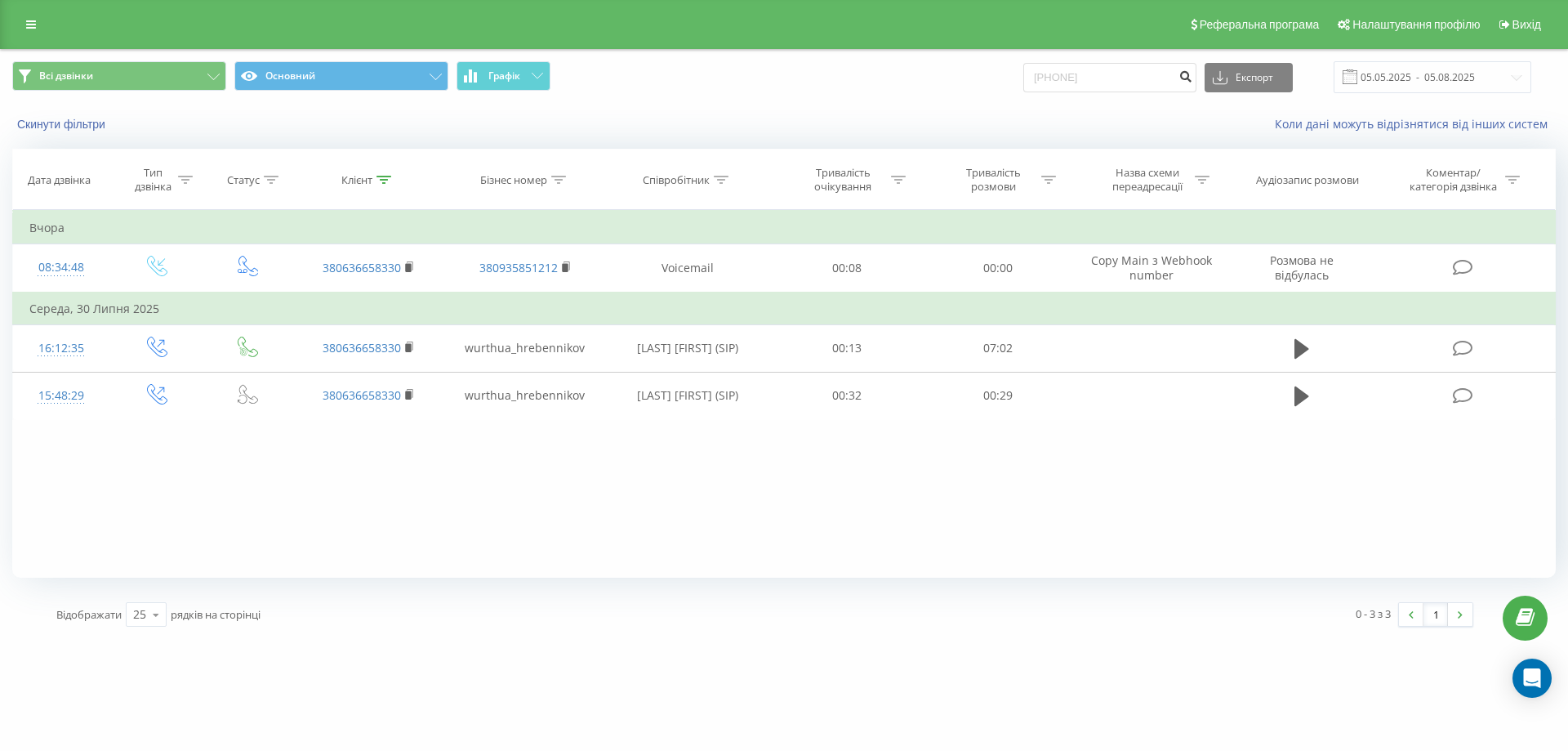 click at bounding box center (1185, 74) 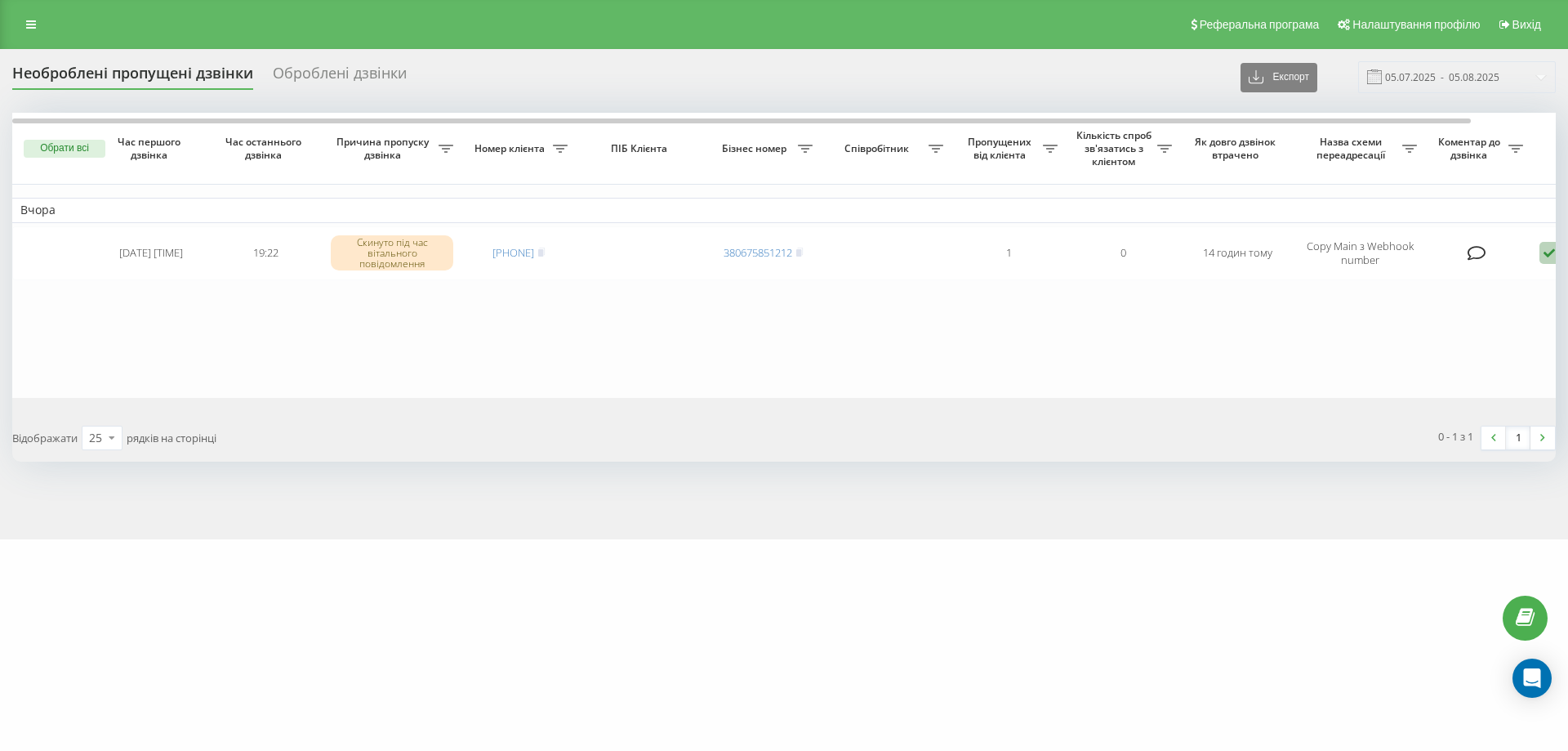 scroll, scrollTop: 0, scrollLeft: 0, axis: both 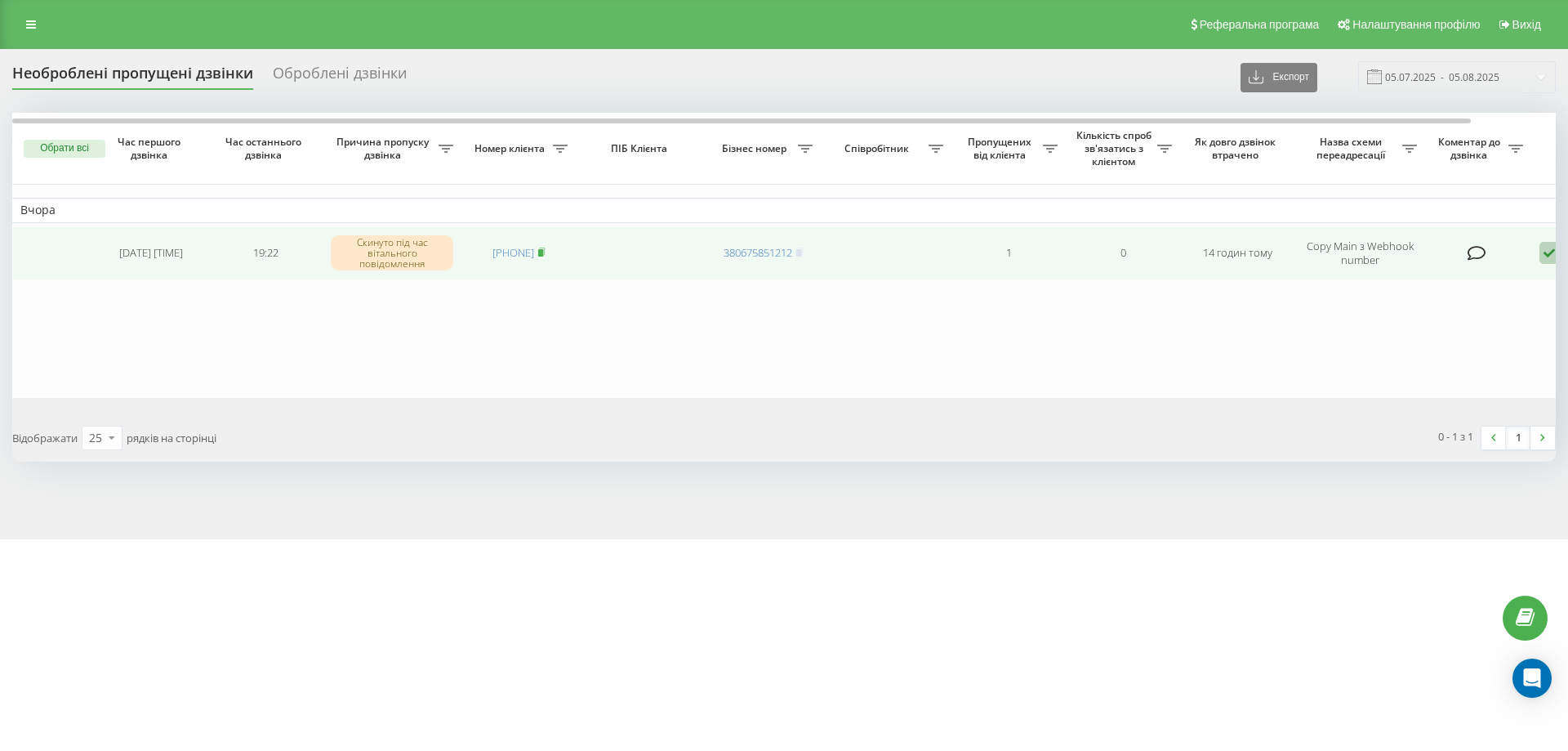 click 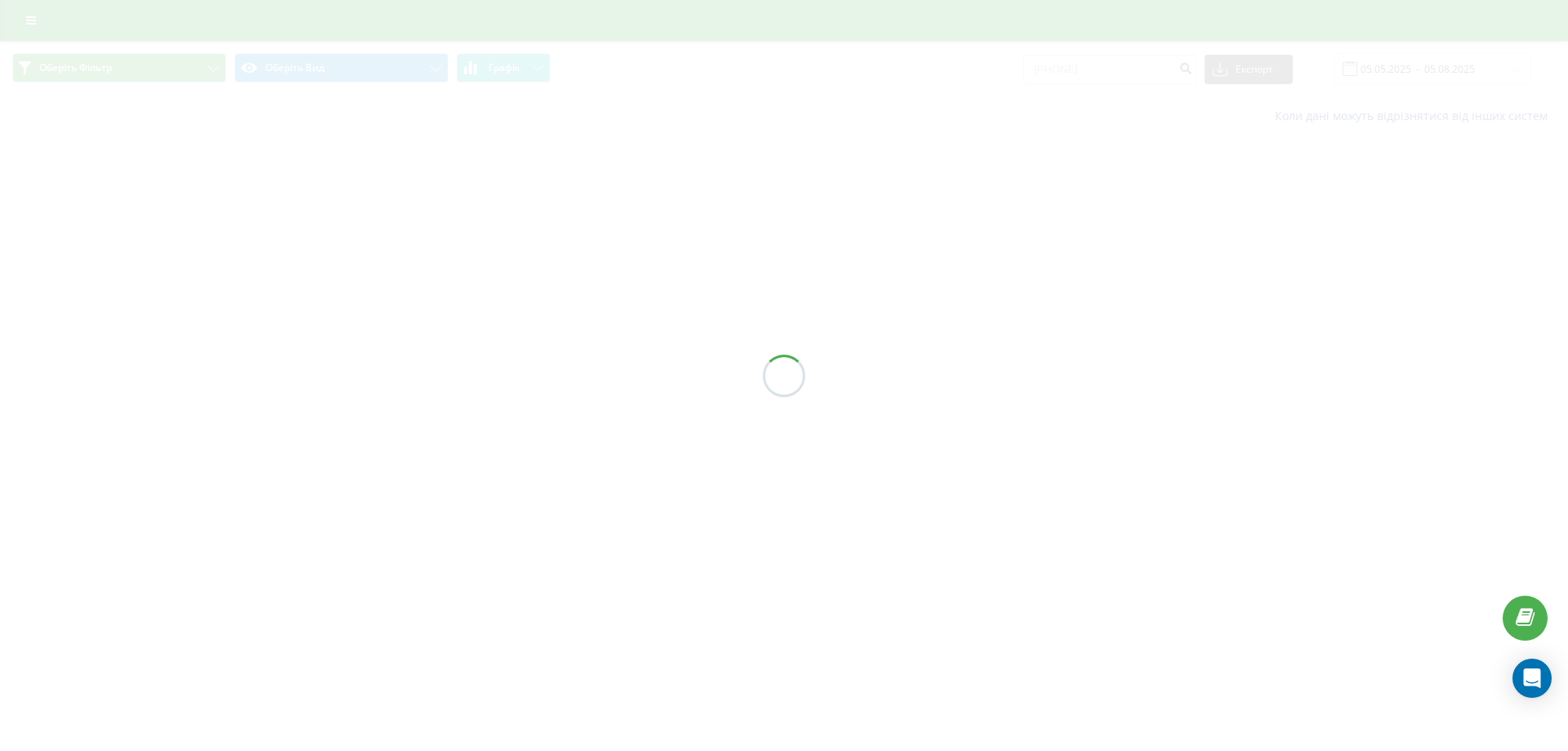 scroll, scrollTop: 0, scrollLeft: 0, axis: both 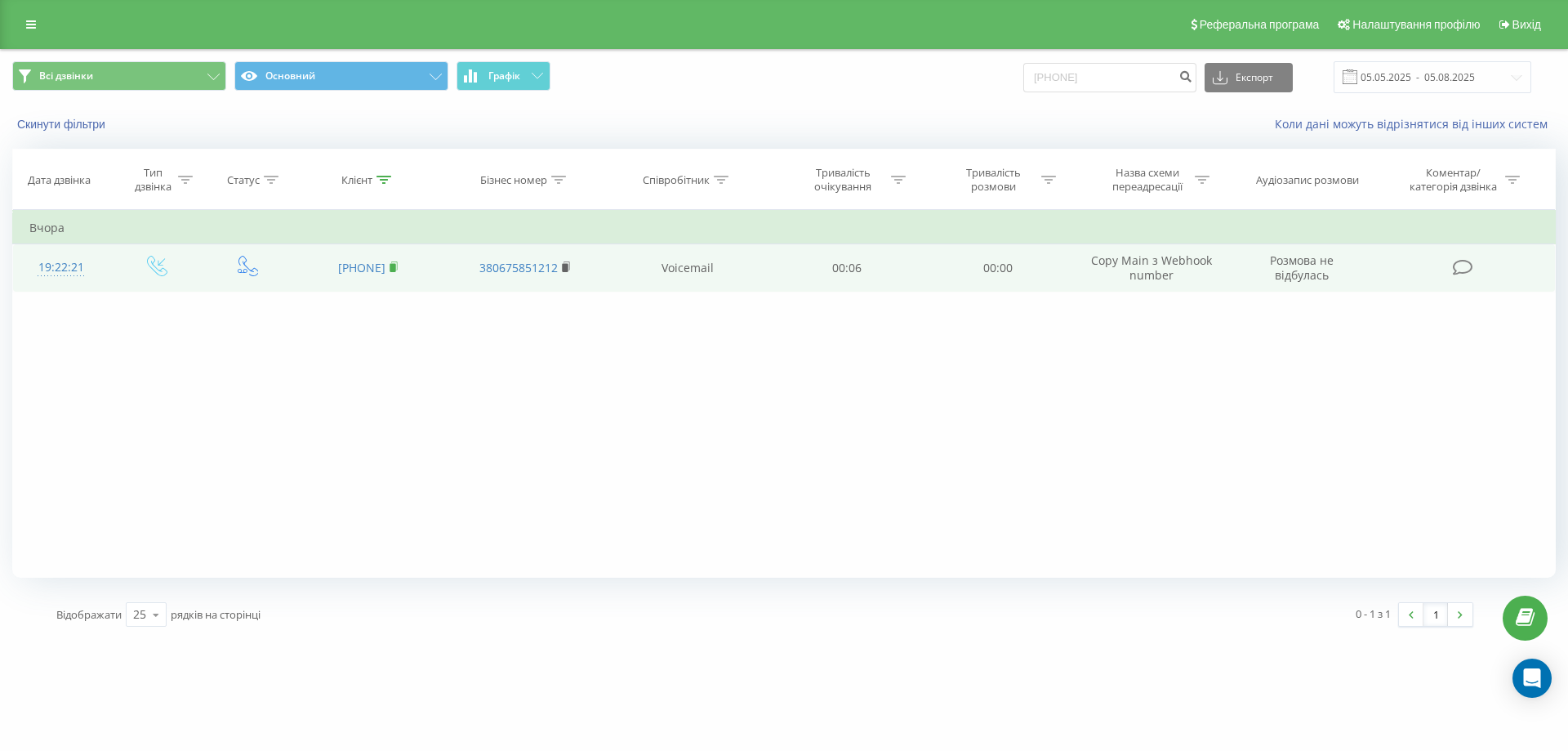 click 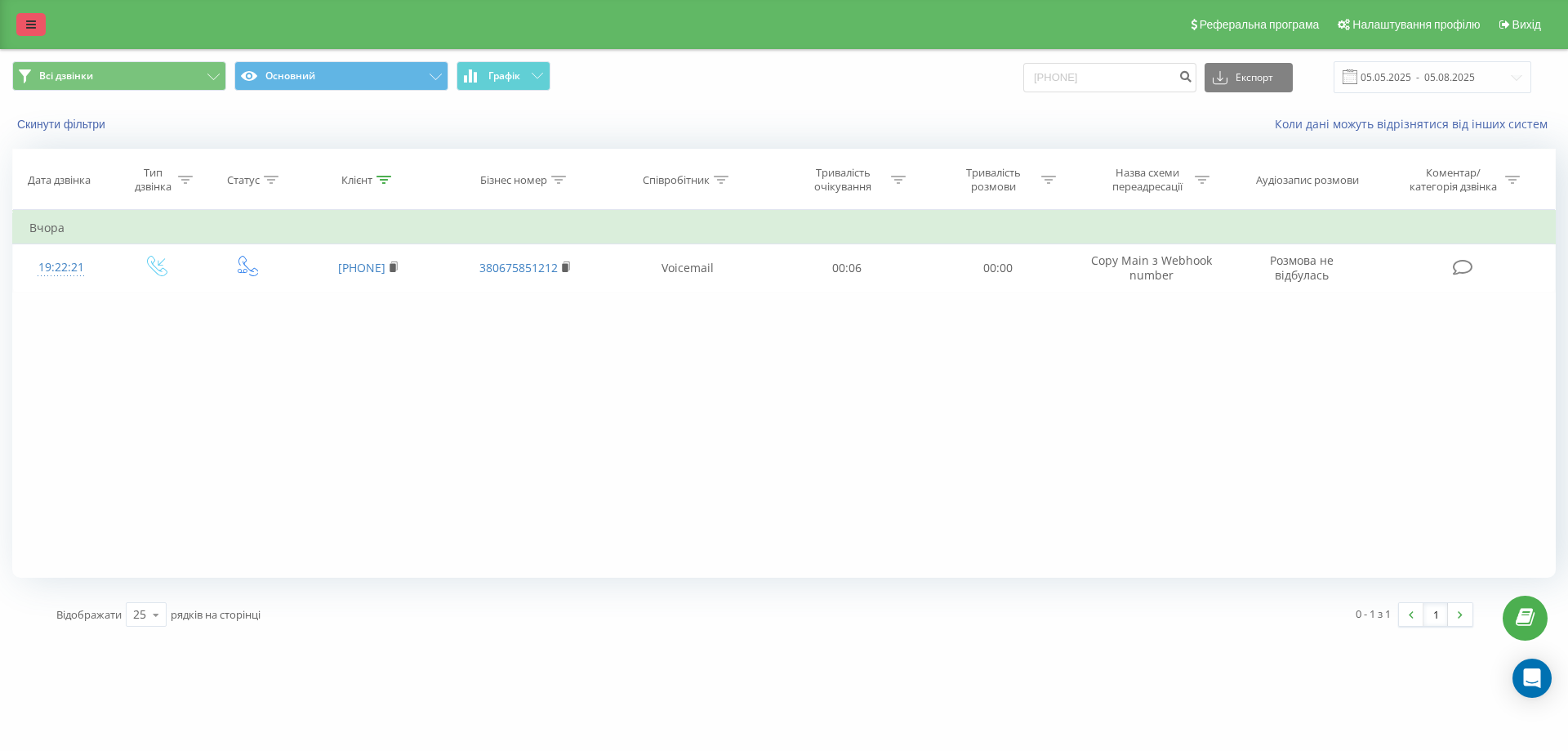 click at bounding box center [31, 25] 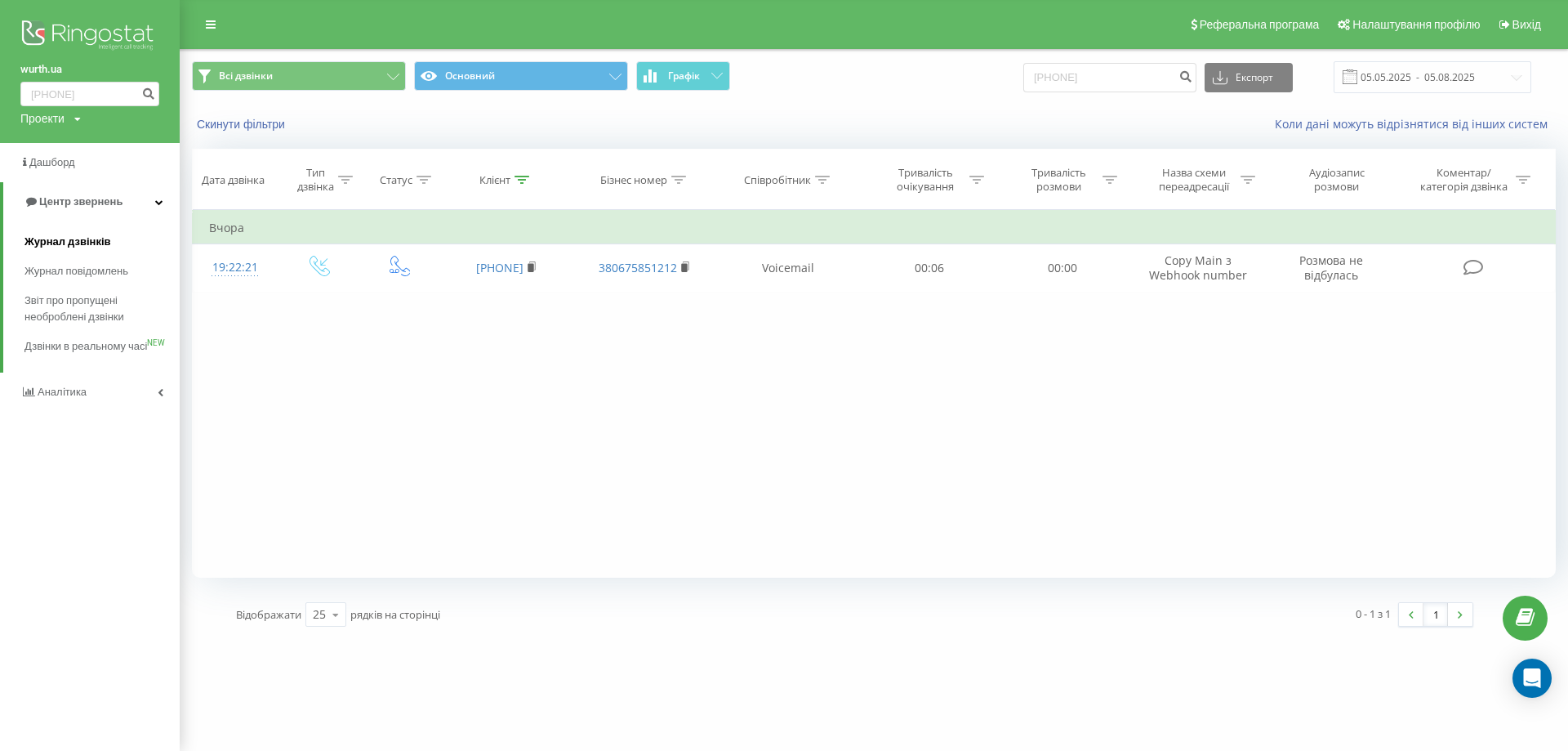 click on "Журнал дзвінків" at bounding box center [102, 242] 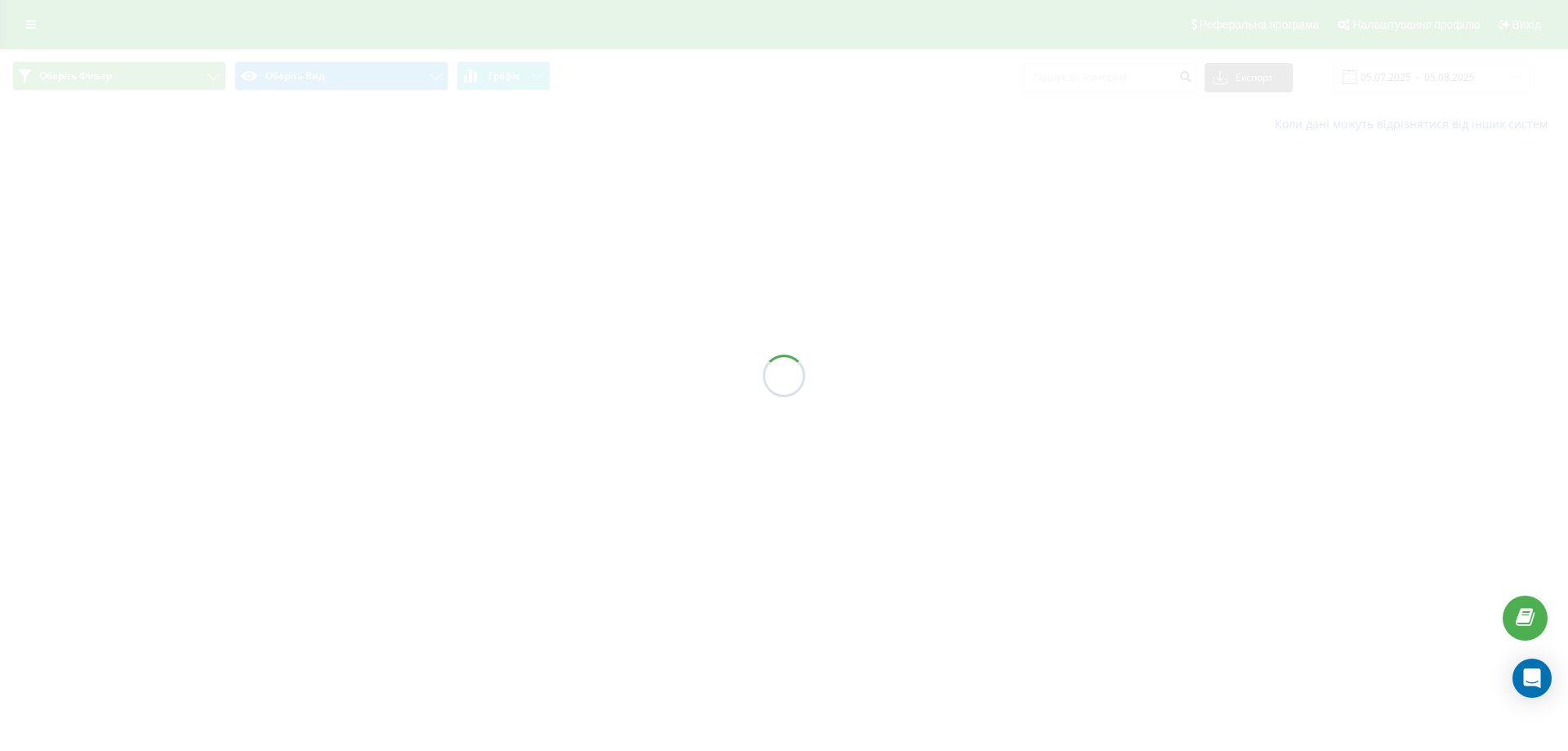 scroll, scrollTop: 0, scrollLeft: 0, axis: both 